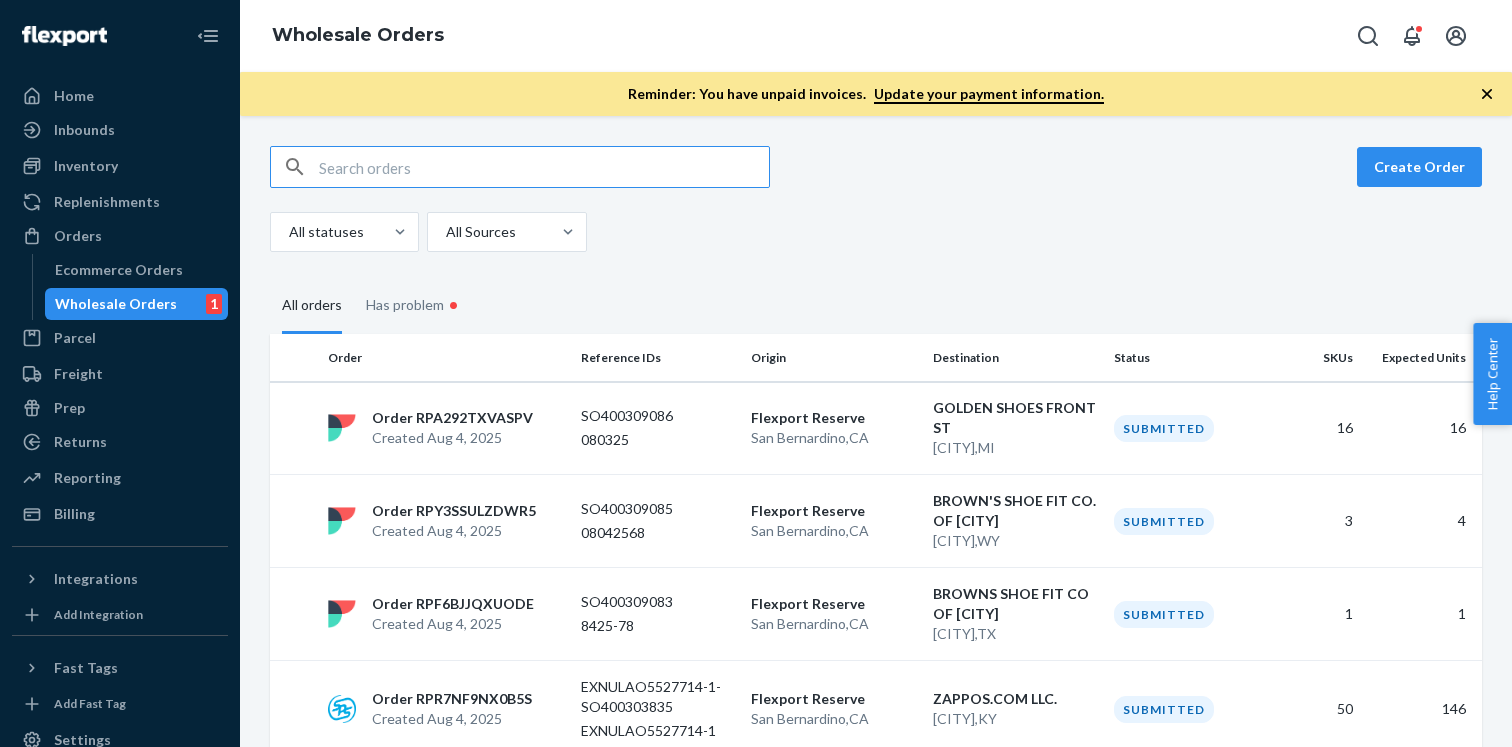 scroll, scrollTop: 0, scrollLeft: 0, axis: both 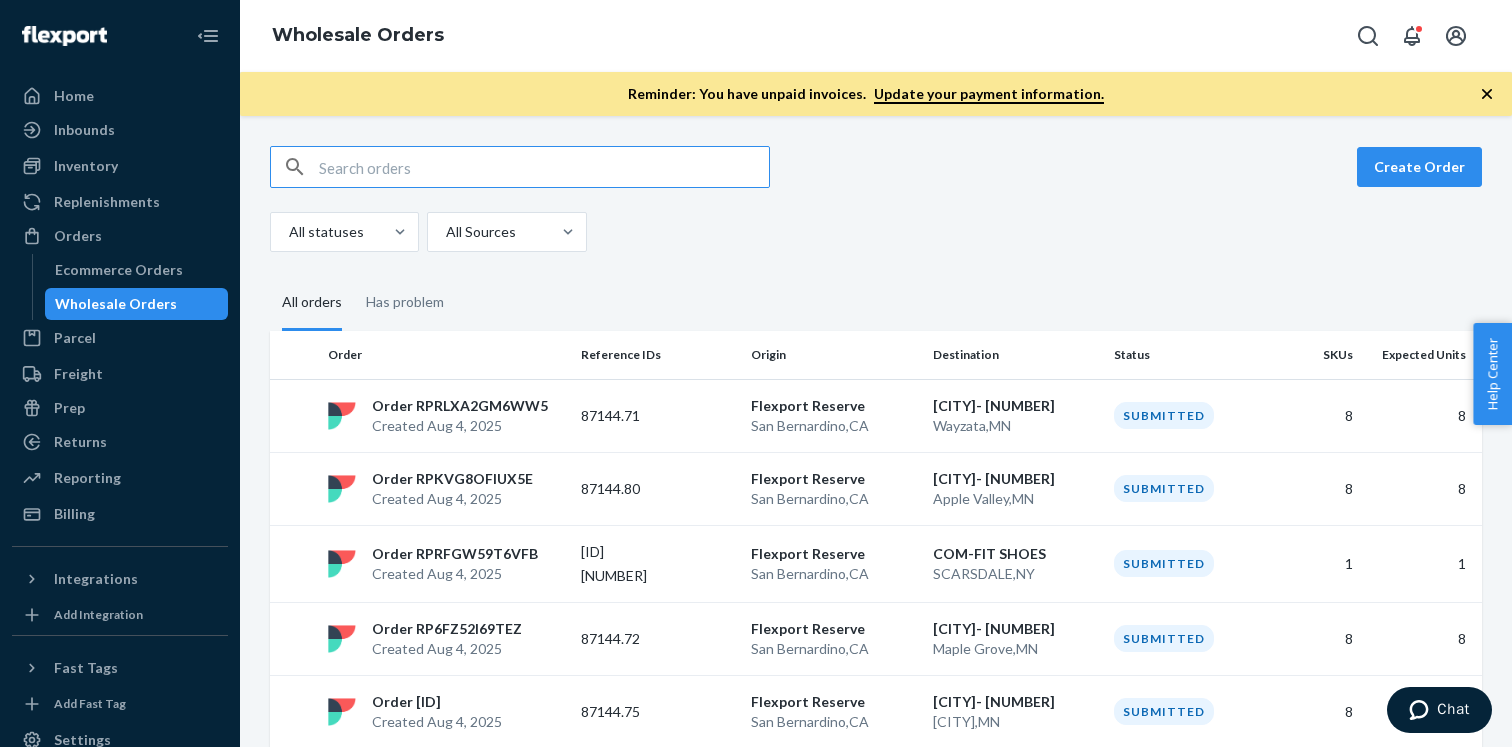 paste on "RPFJS0L1T4JFK" 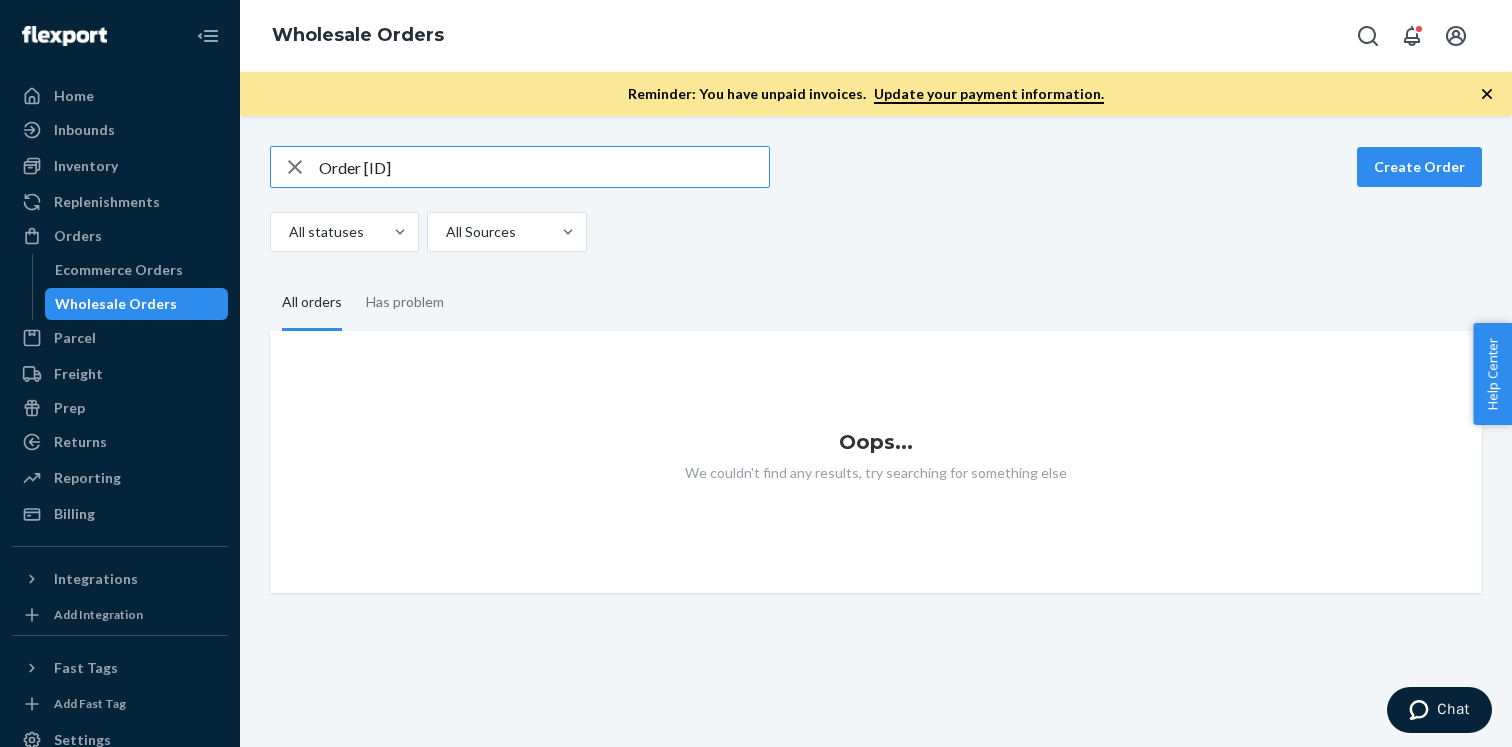 type on "RPFJS0L1T4JFK" 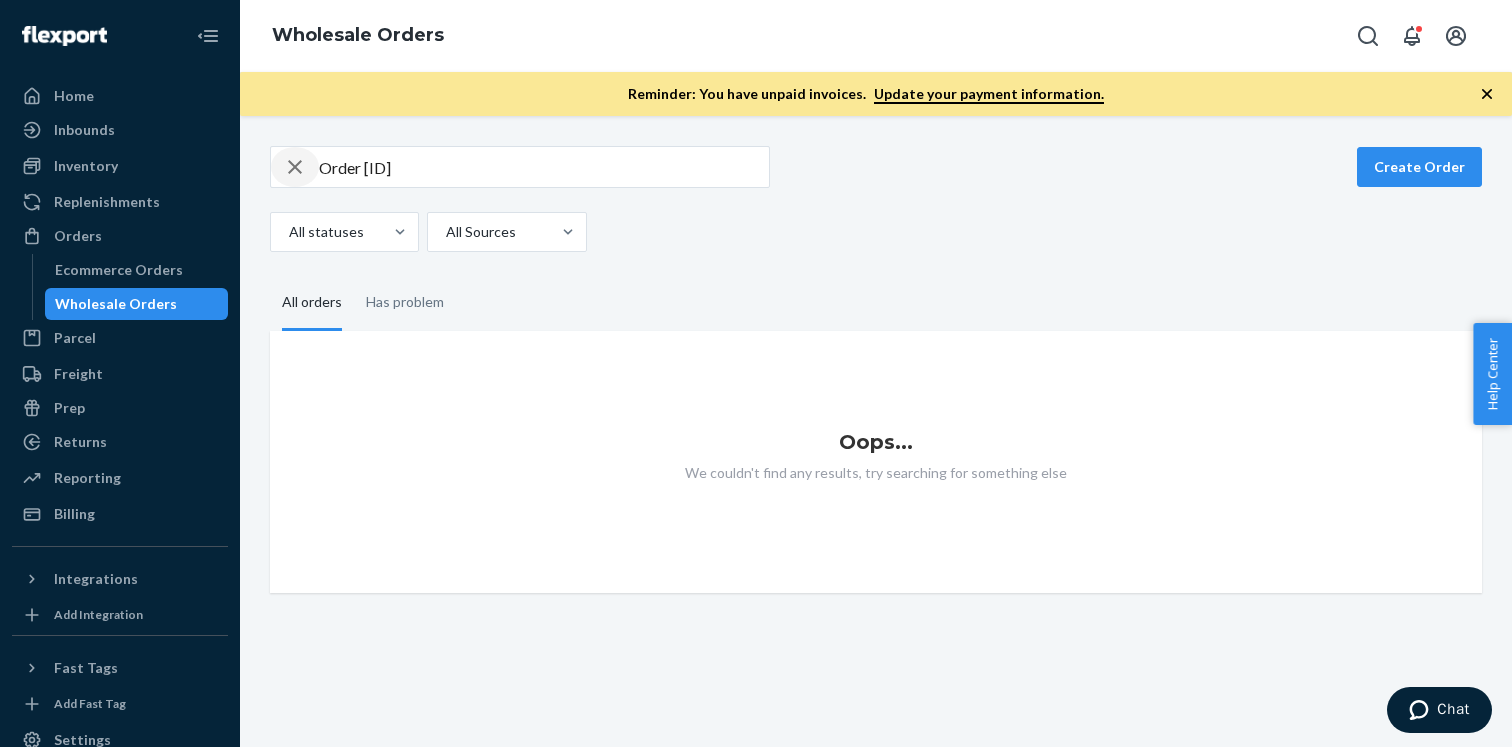 click at bounding box center (295, 167) 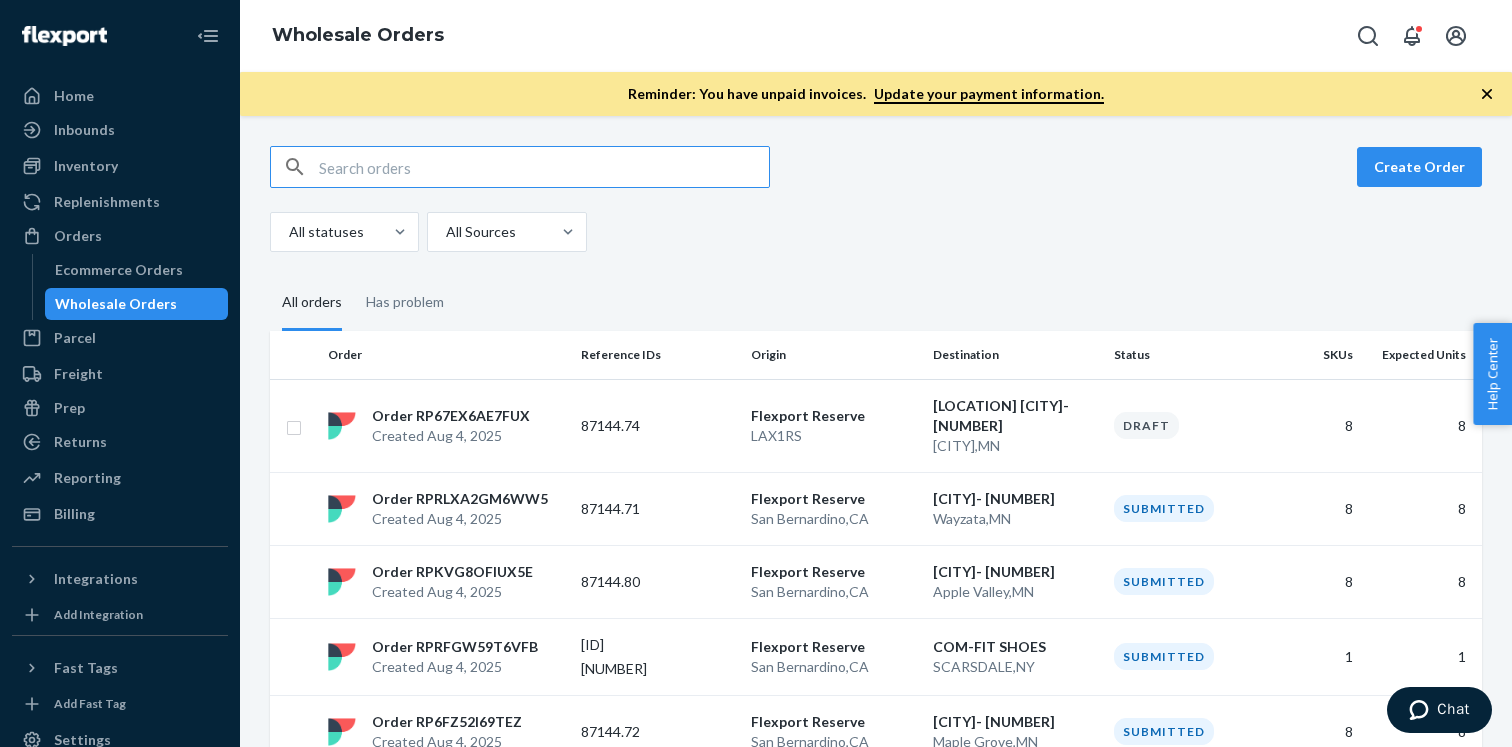 click at bounding box center [544, 167] 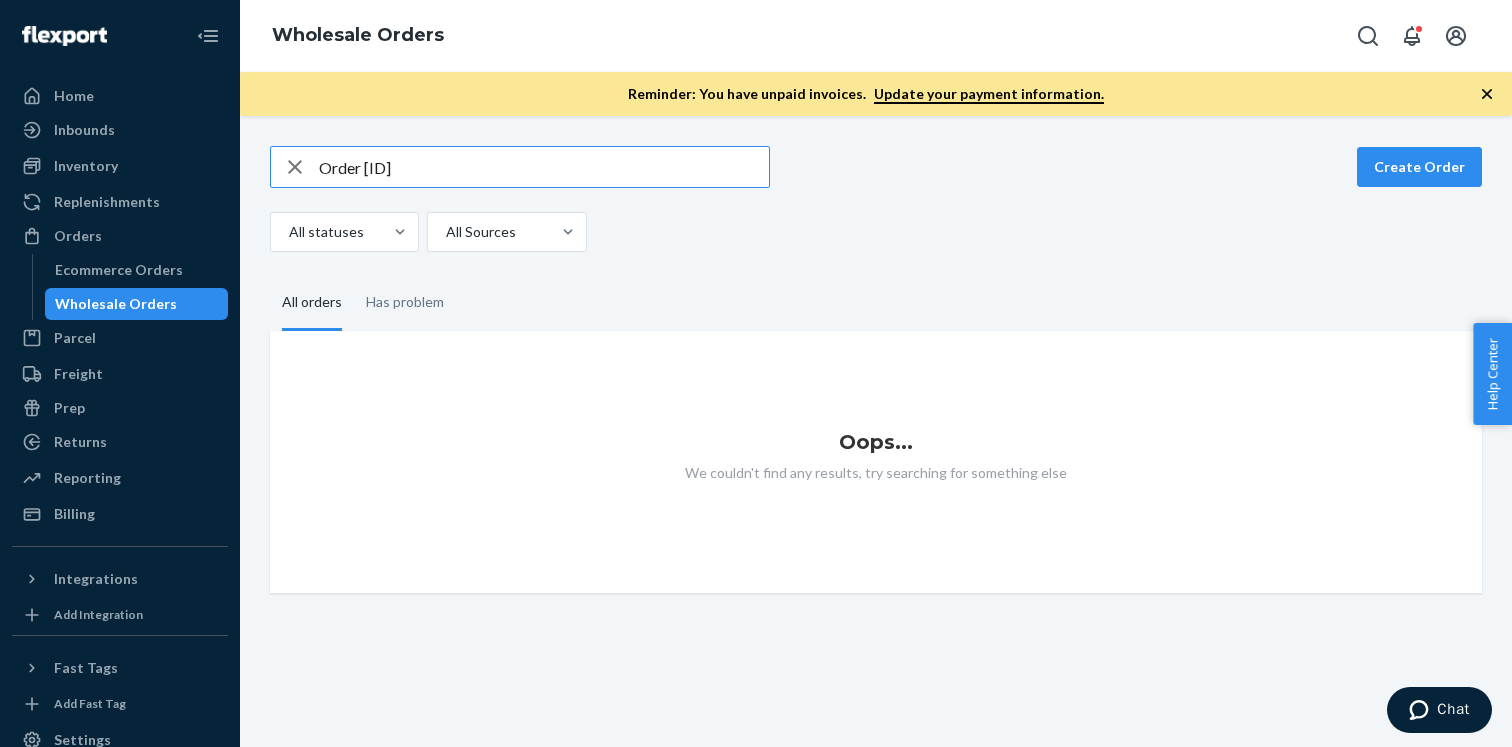 type on "RPFJS0L1T4JFK" 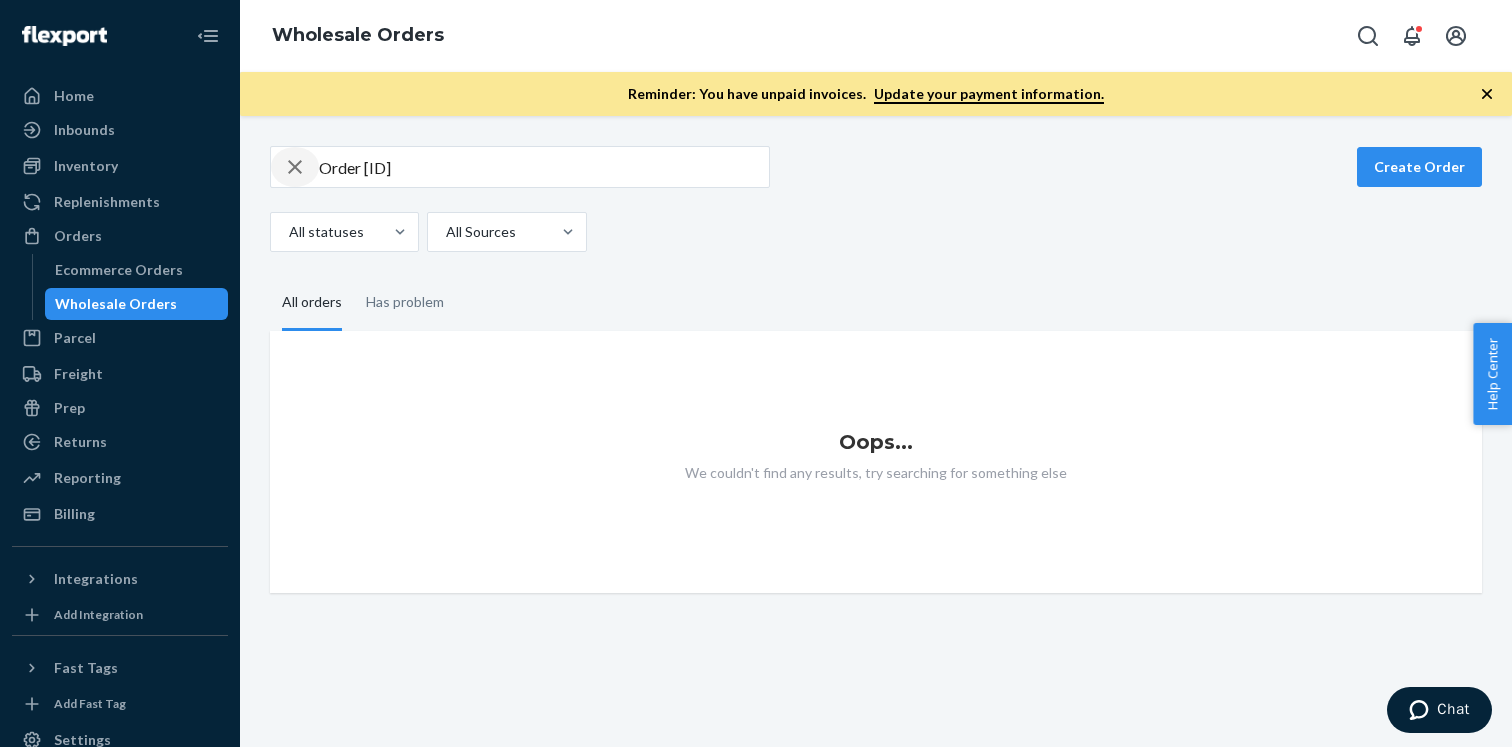 click 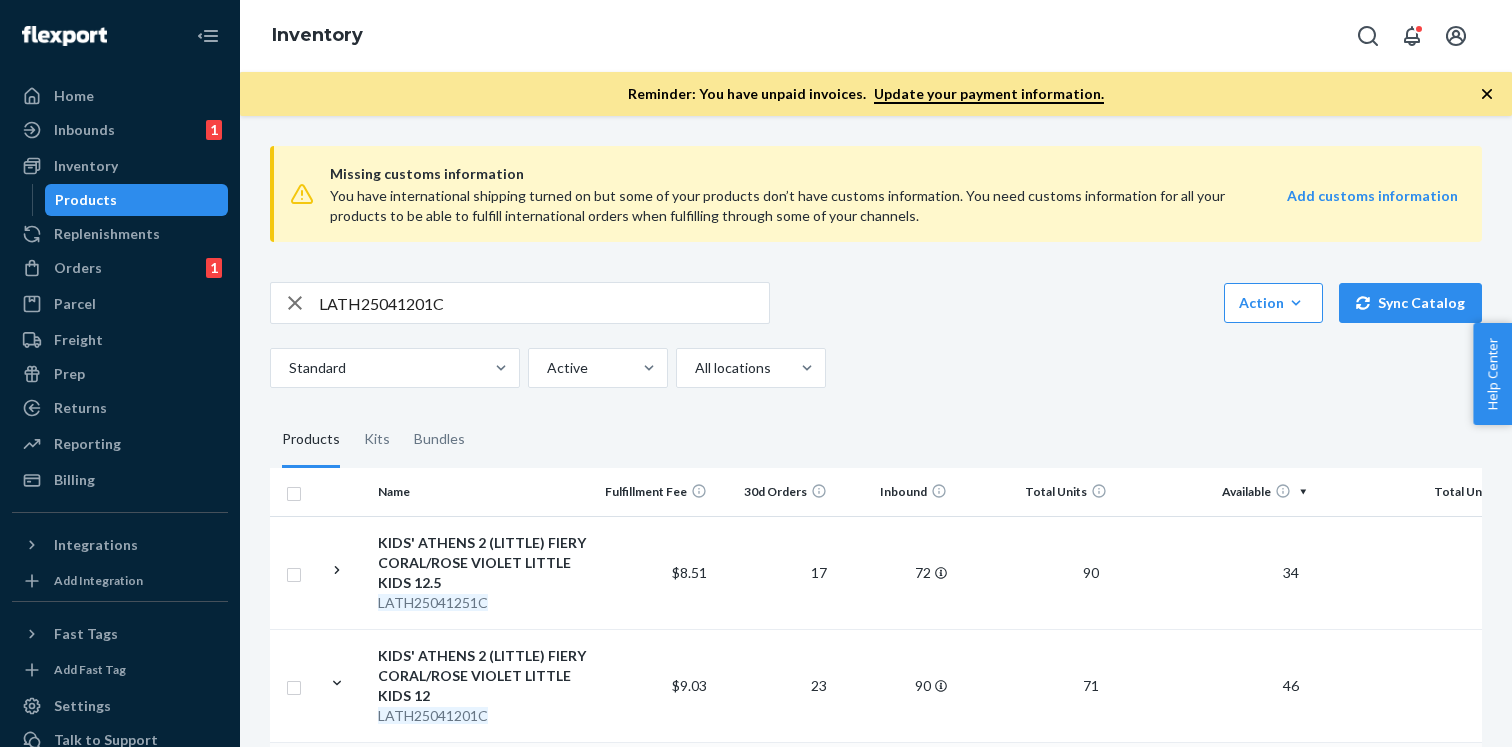scroll, scrollTop: 0, scrollLeft: 0, axis: both 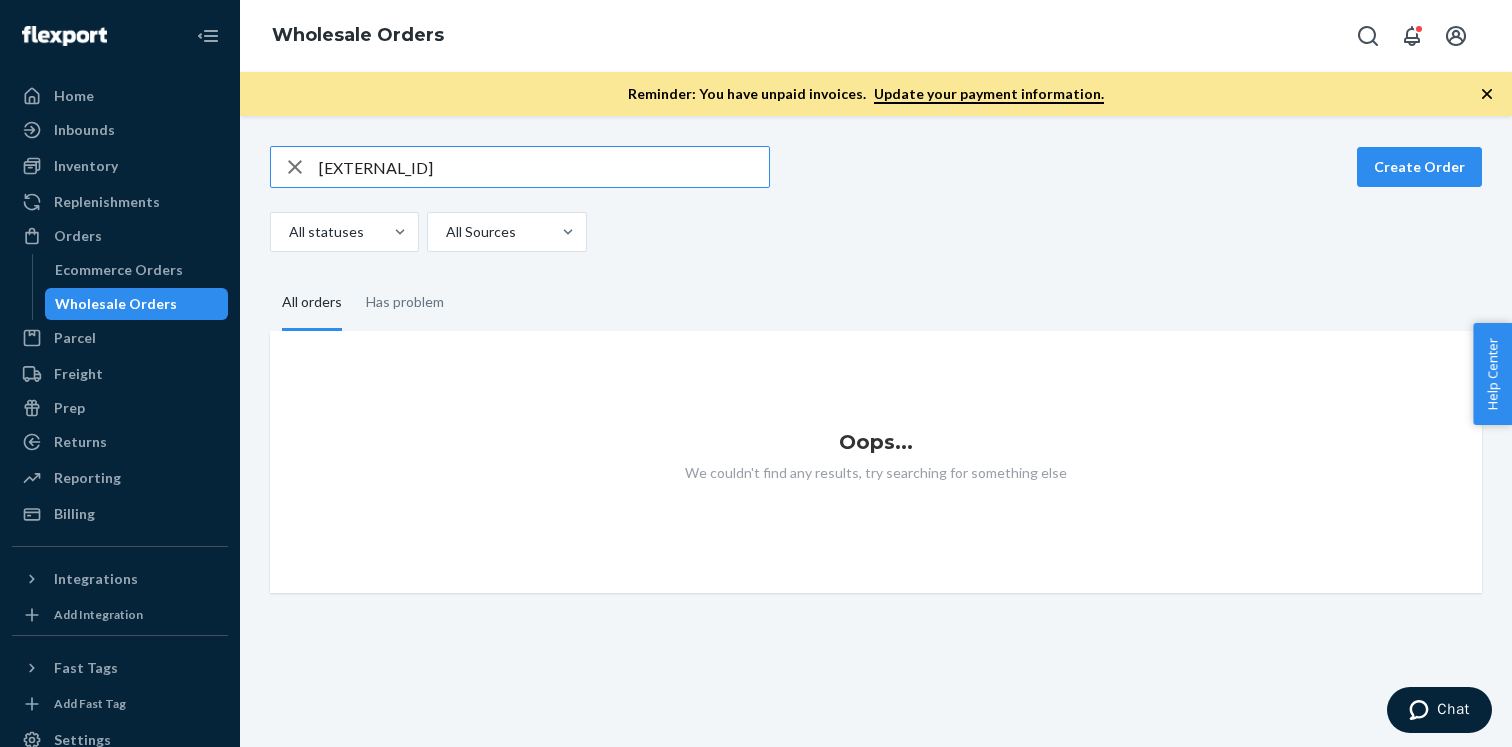 type on "[EXTERNAL_ID]" 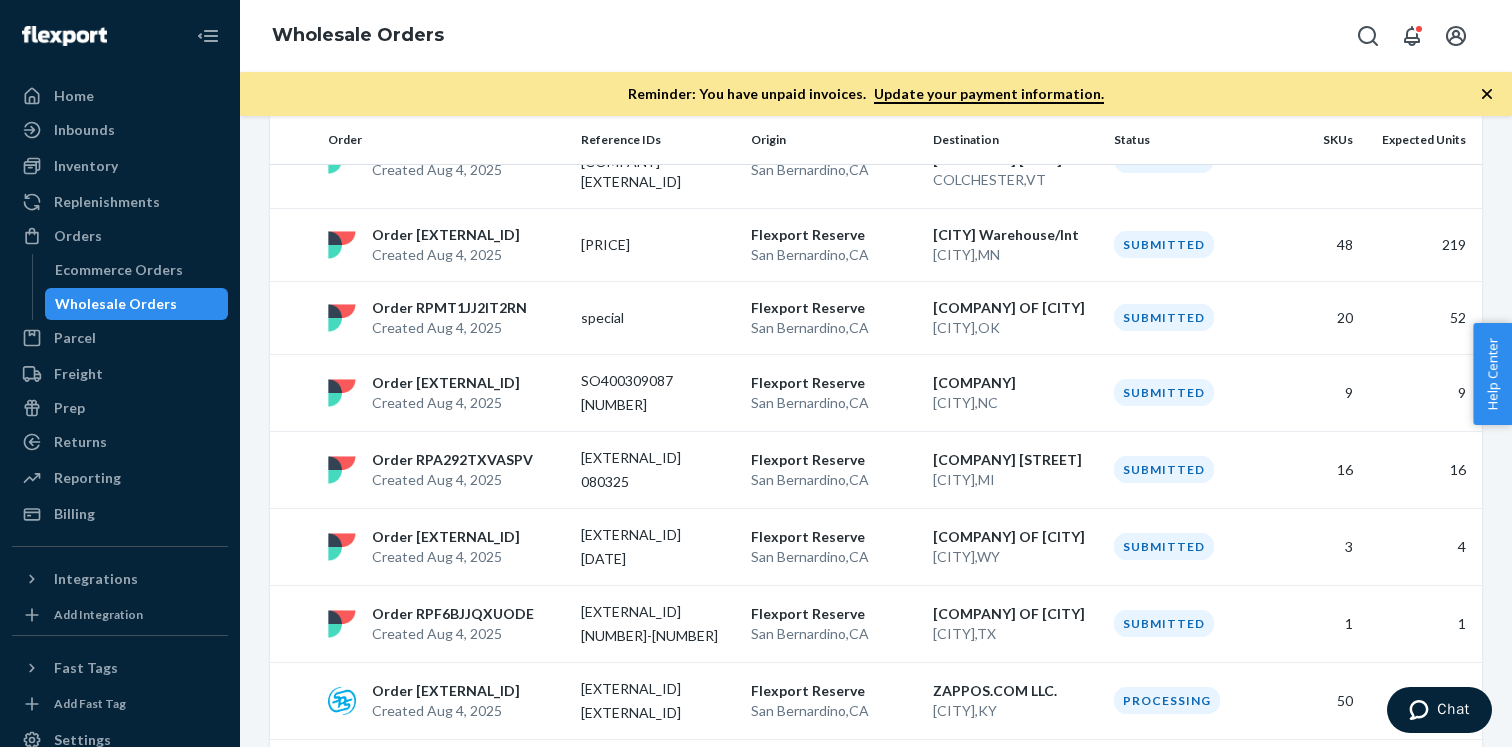 scroll, scrollTop: 1841, scrollLeft: 0, axis: vertical 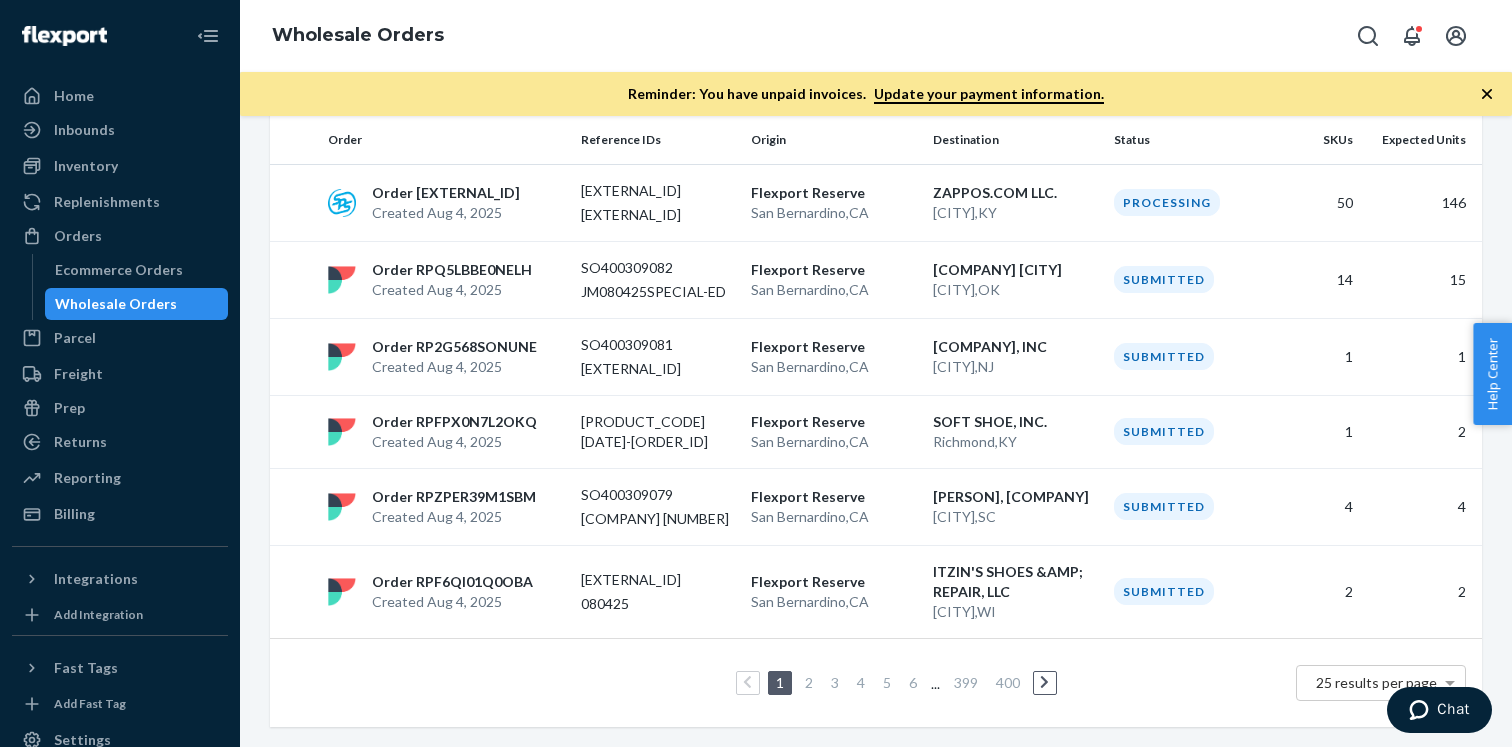 click on "2" at bounding box center (809, 682) 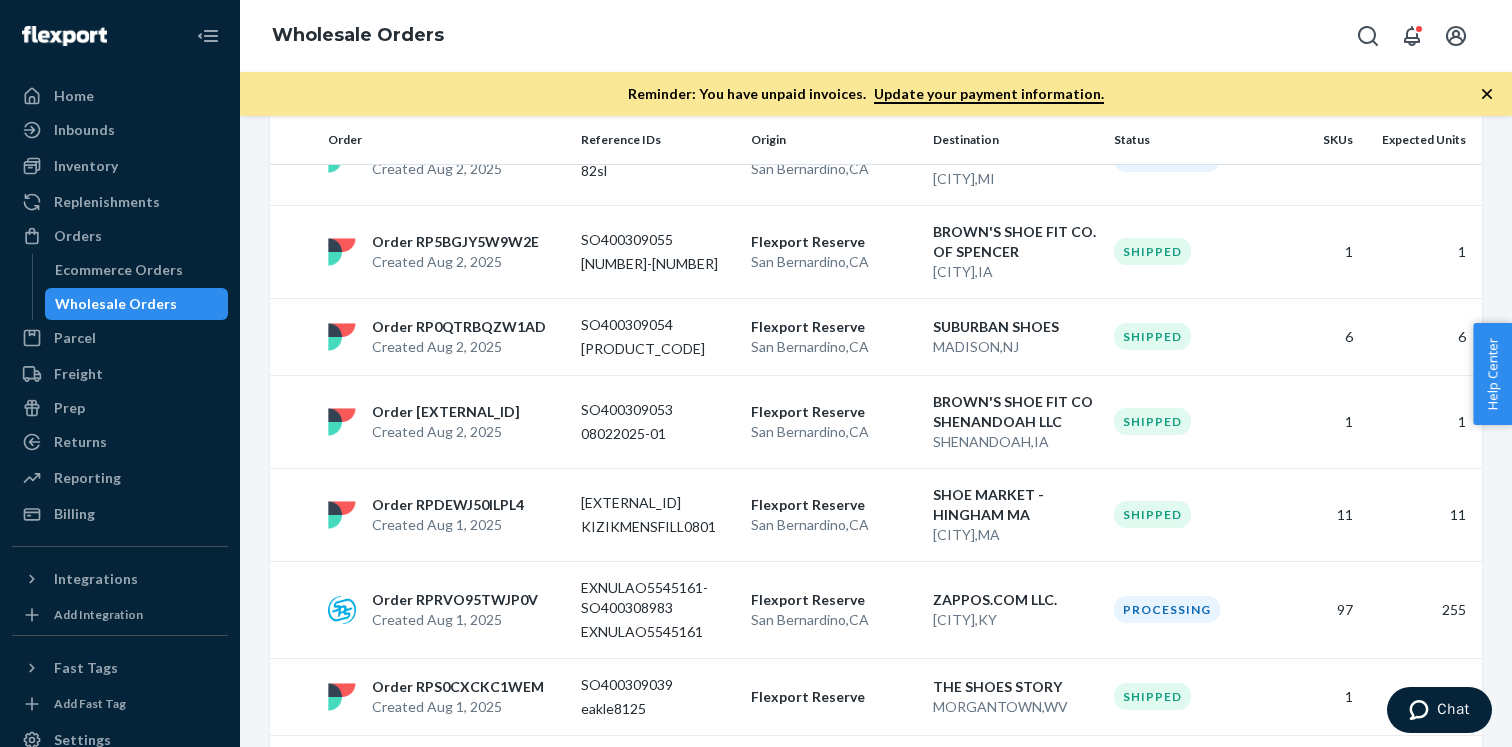 scroll, scrollTop: 1925, scrollLeft: 0, axis: vertical 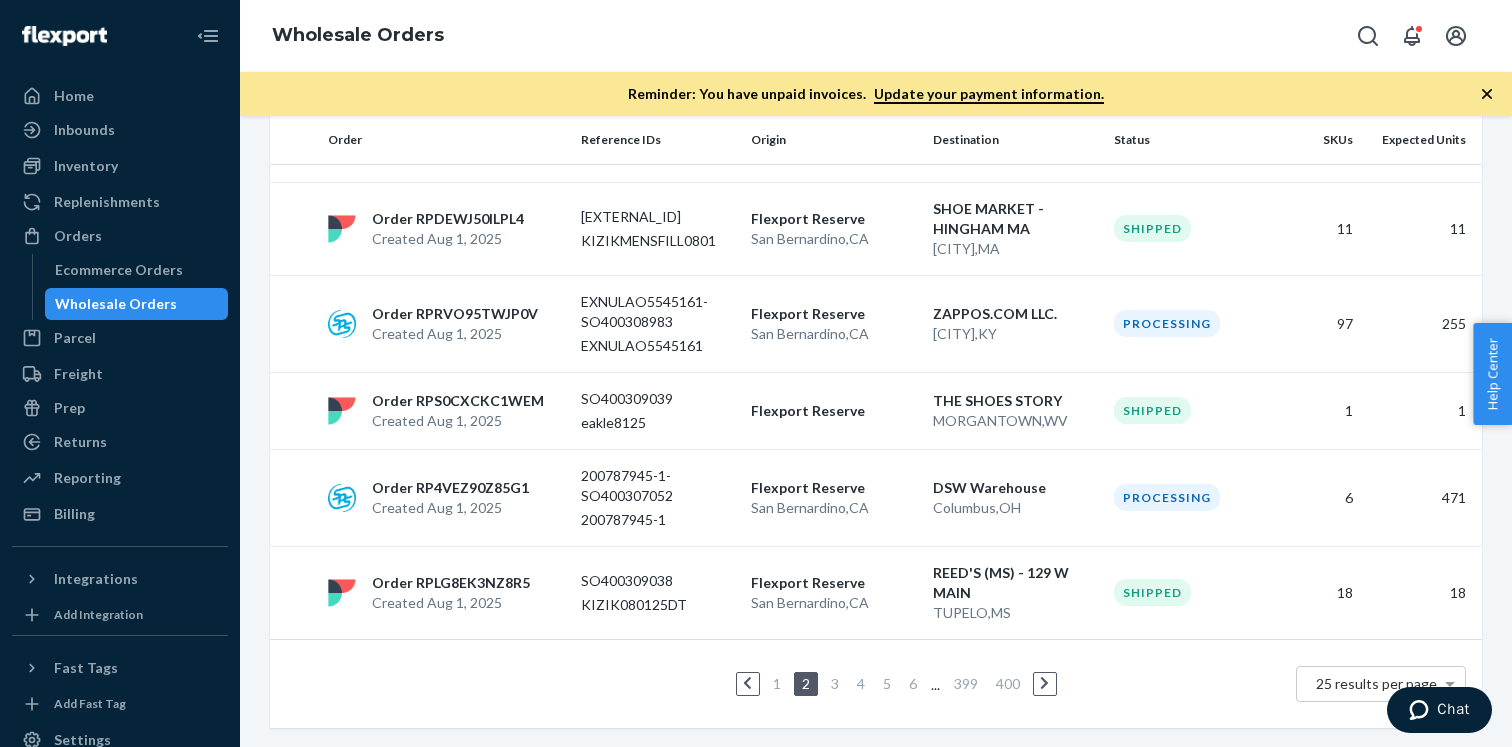 click on "3" at bounding box center (835, 683) 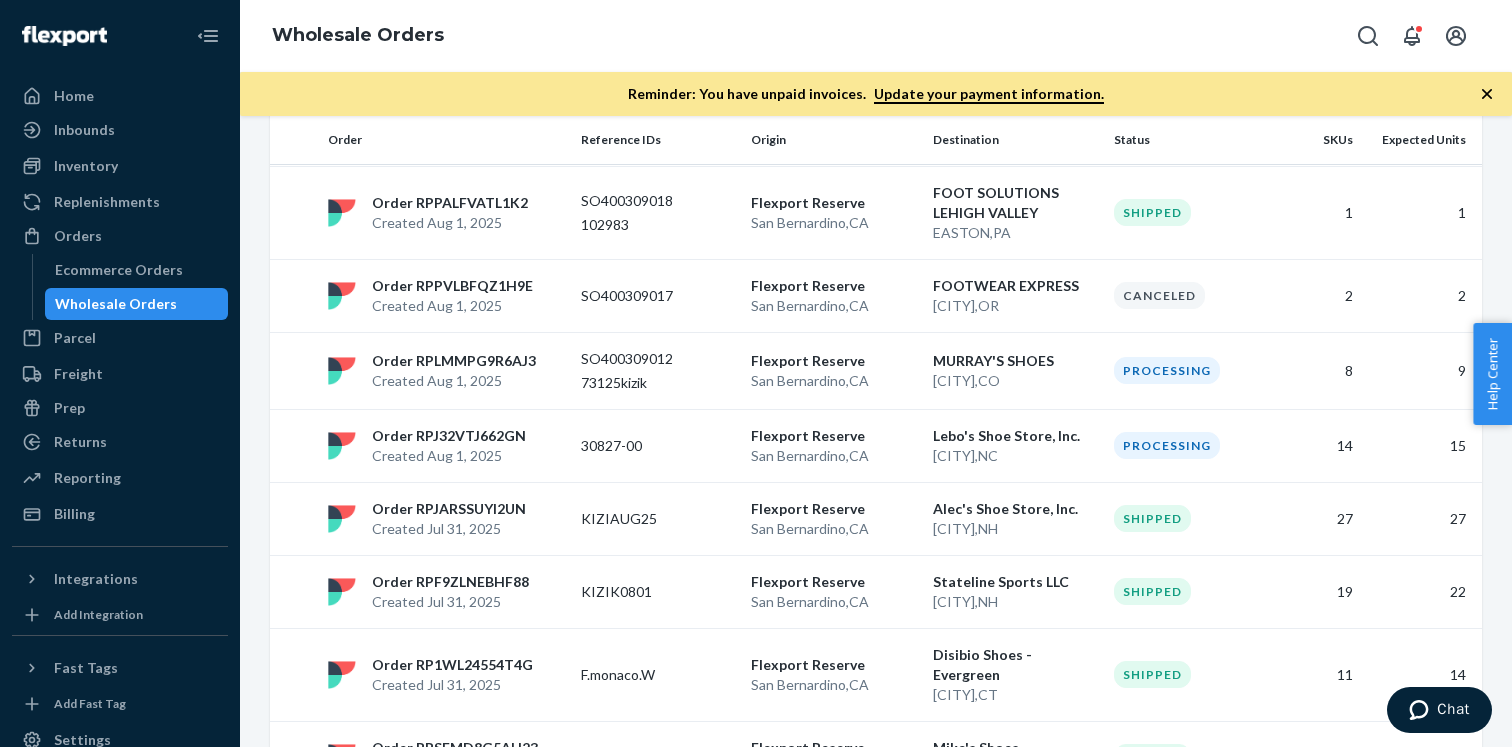 scroll, scrollTop: 1721, scrollLeft: 0, axis: vertical 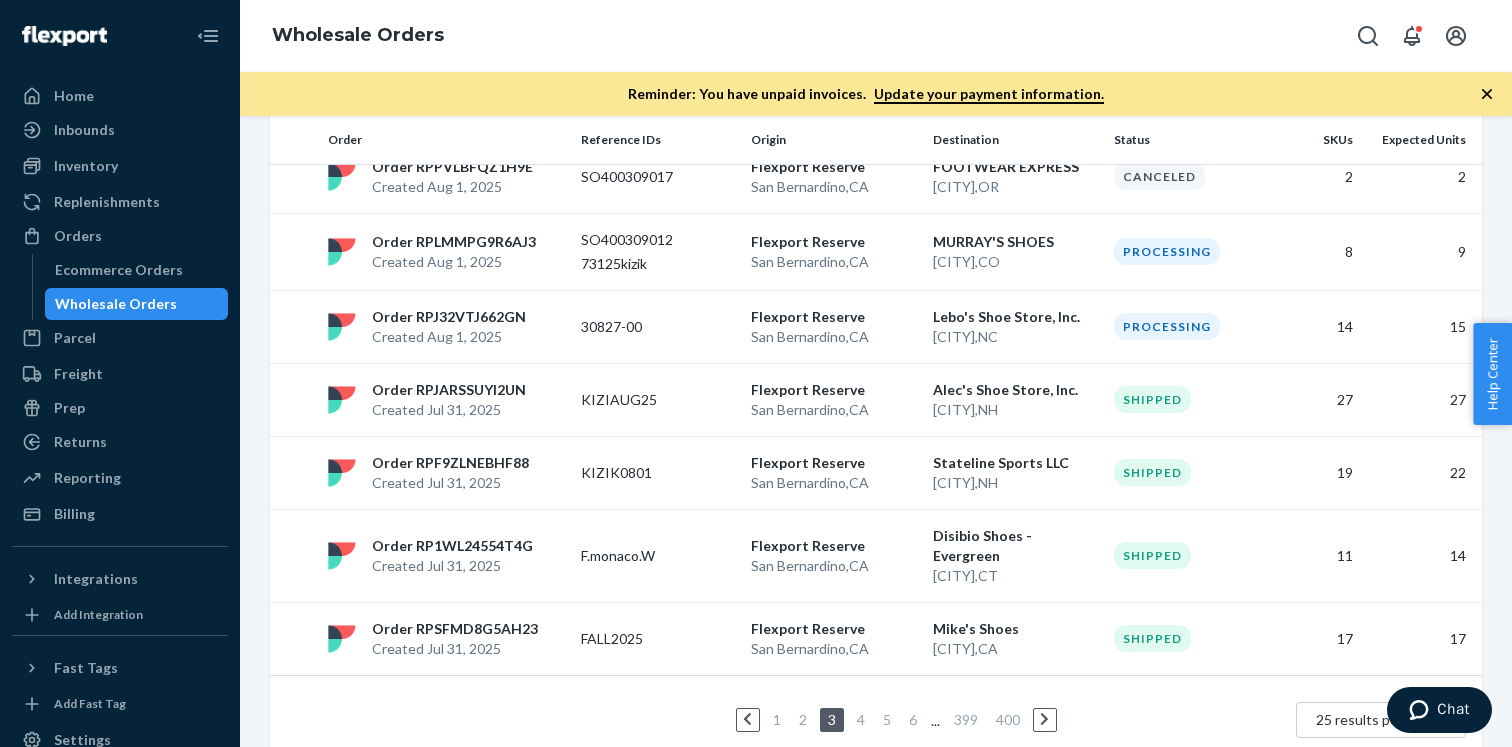 click on "4" at bounding box center (861, 719) 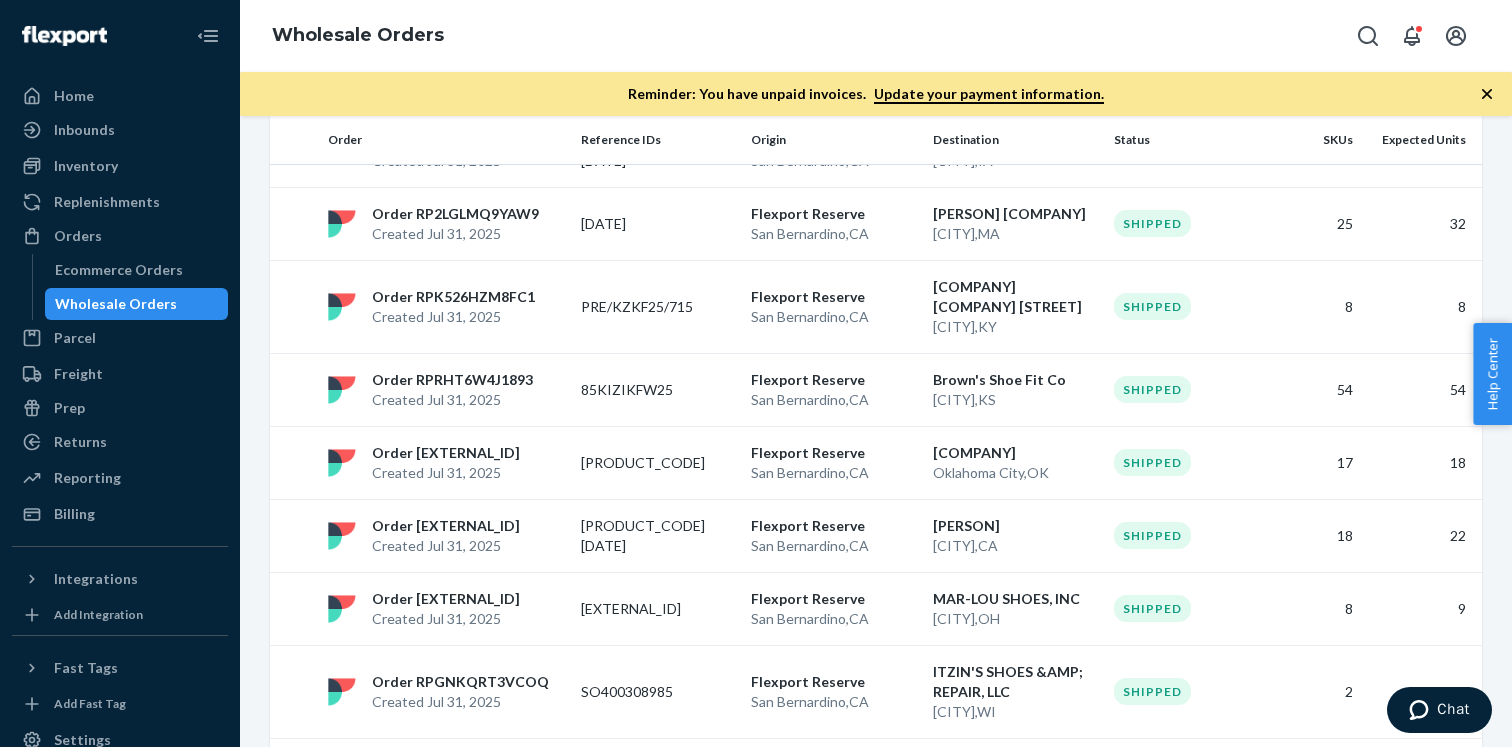 scroll, scrollTop: 1725, scrollLeft: 0, axis: vertical 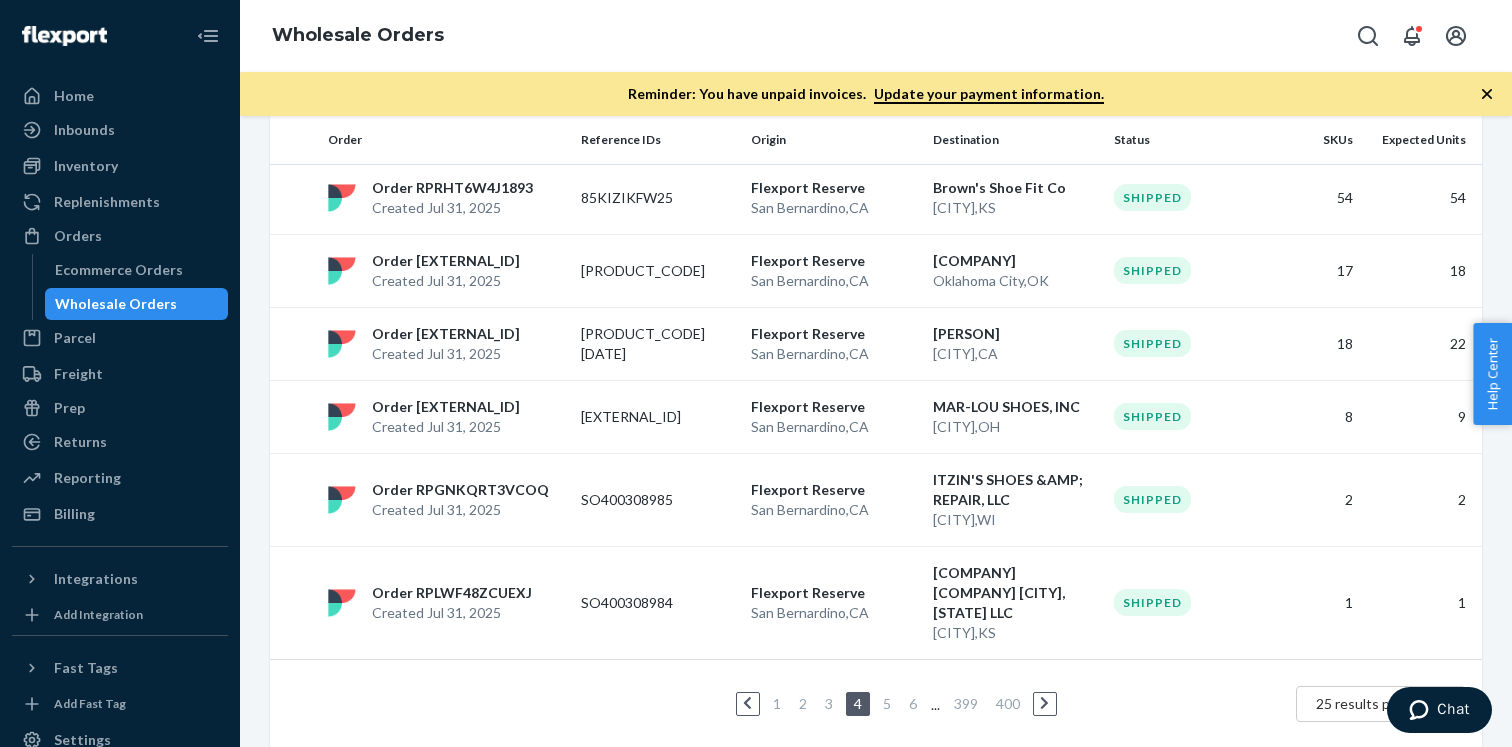 click on "1 2 3 4 5 6 ... 399 400" at bounding box center (876, 704) 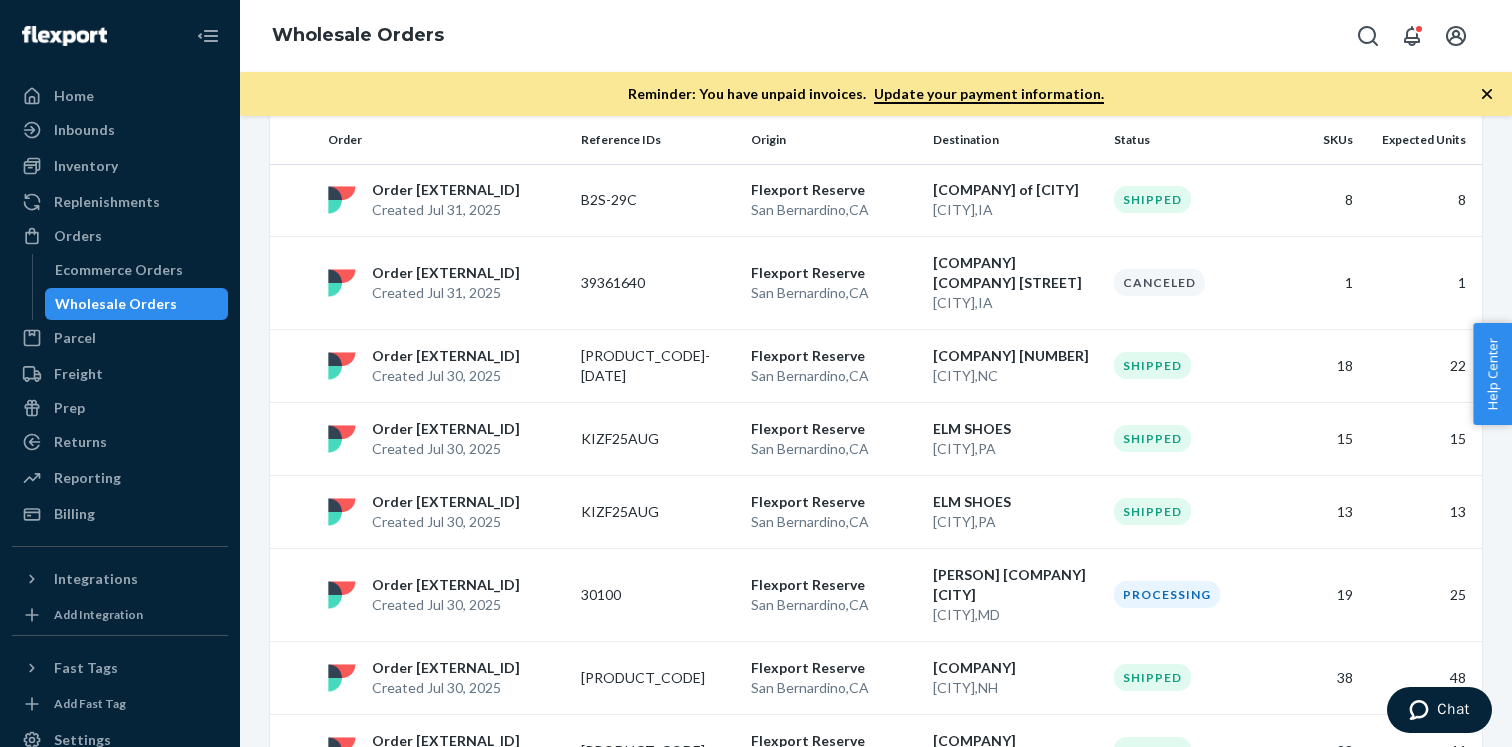 scroll, scrollTop: 1885, scrollLeft: 0, axis: vertical 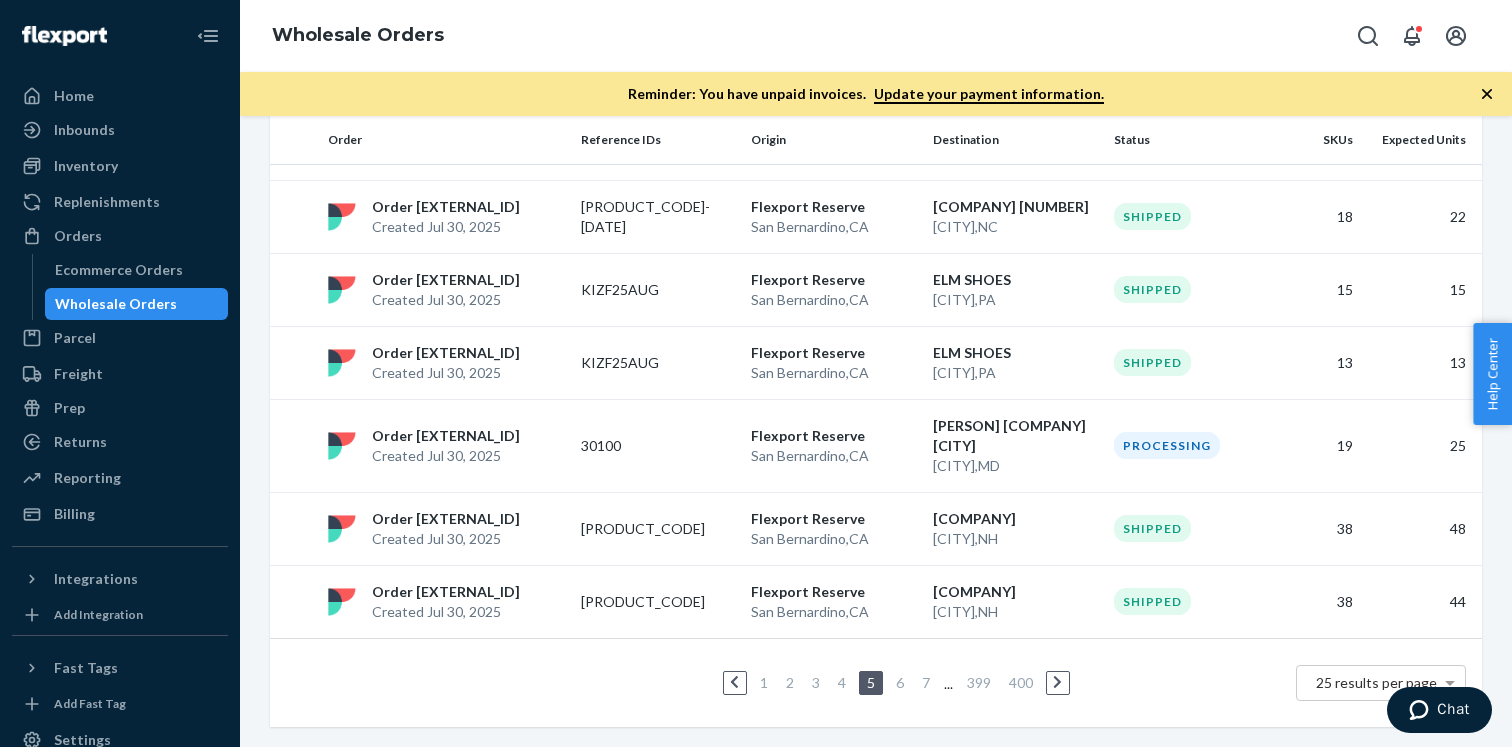 click on "1" at bounding box center (764, 682) 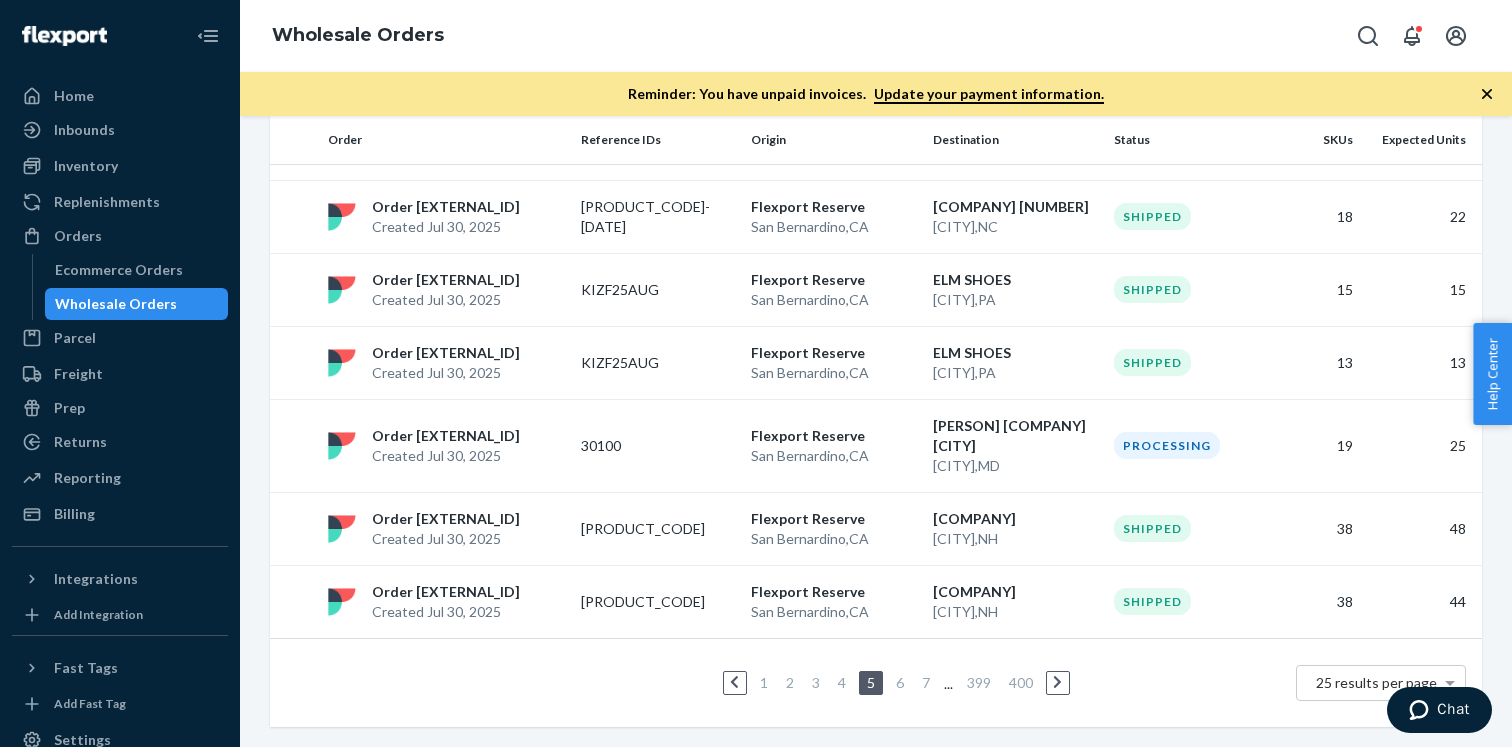 scroll, scrollTop: 0, scrollLeft: 0, axis: both 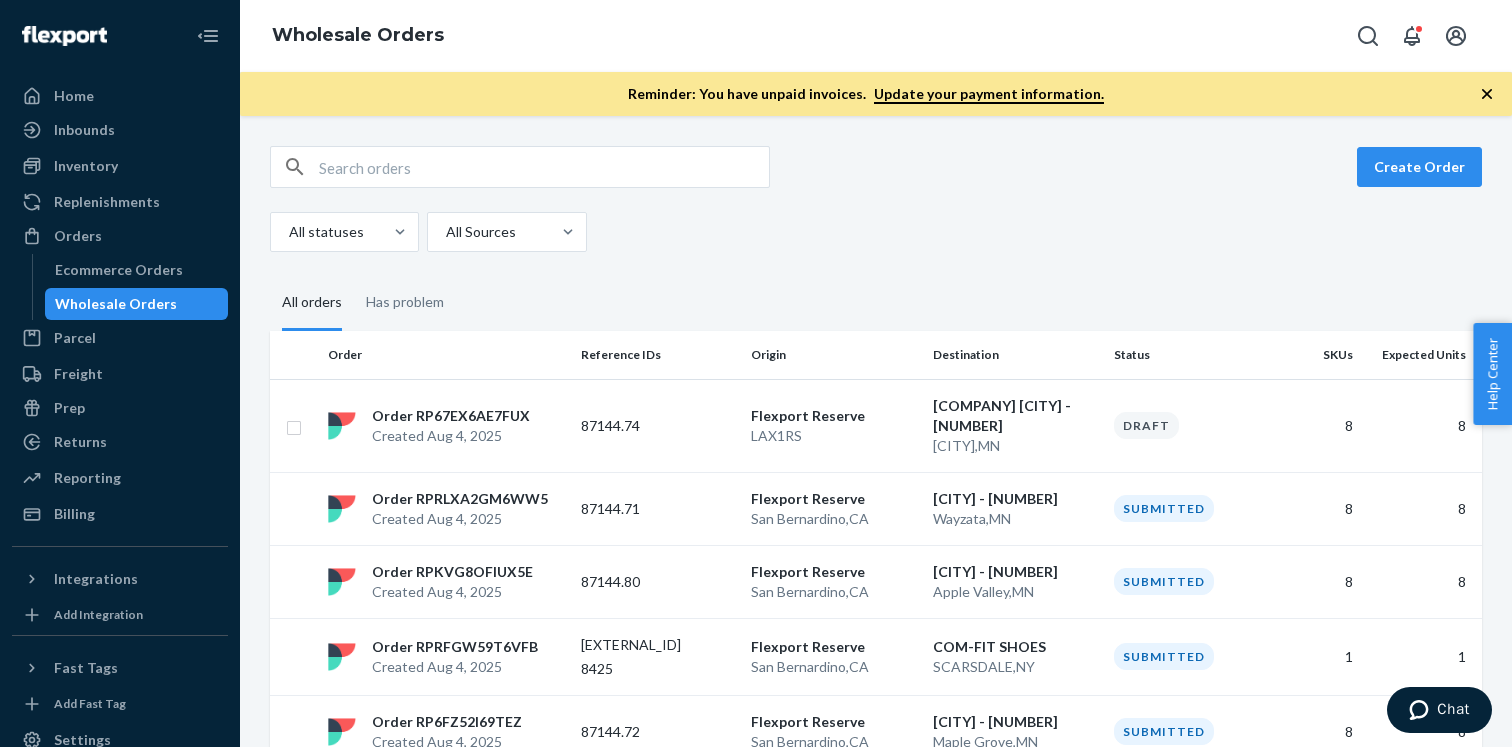 click at bounding box center [544, 167] 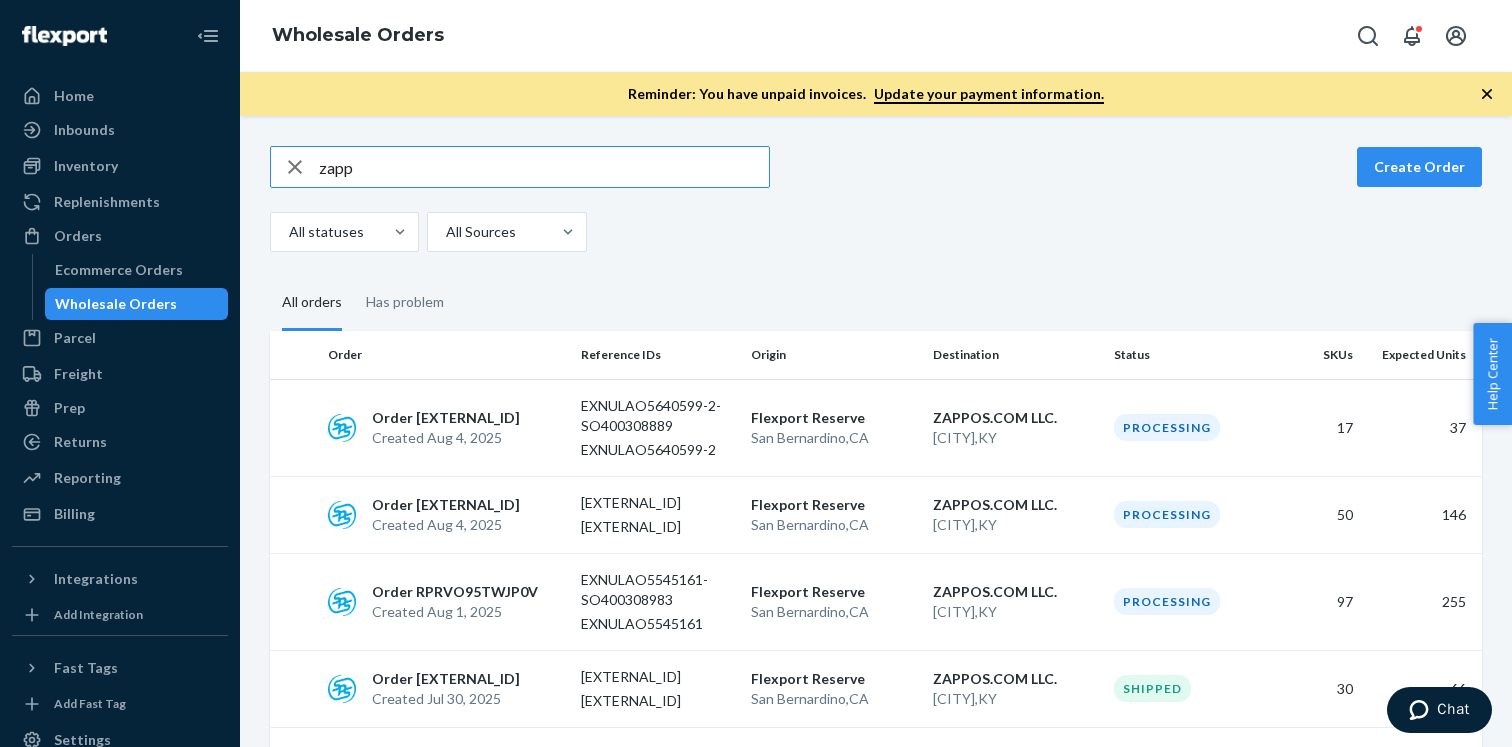 type on "zapp" 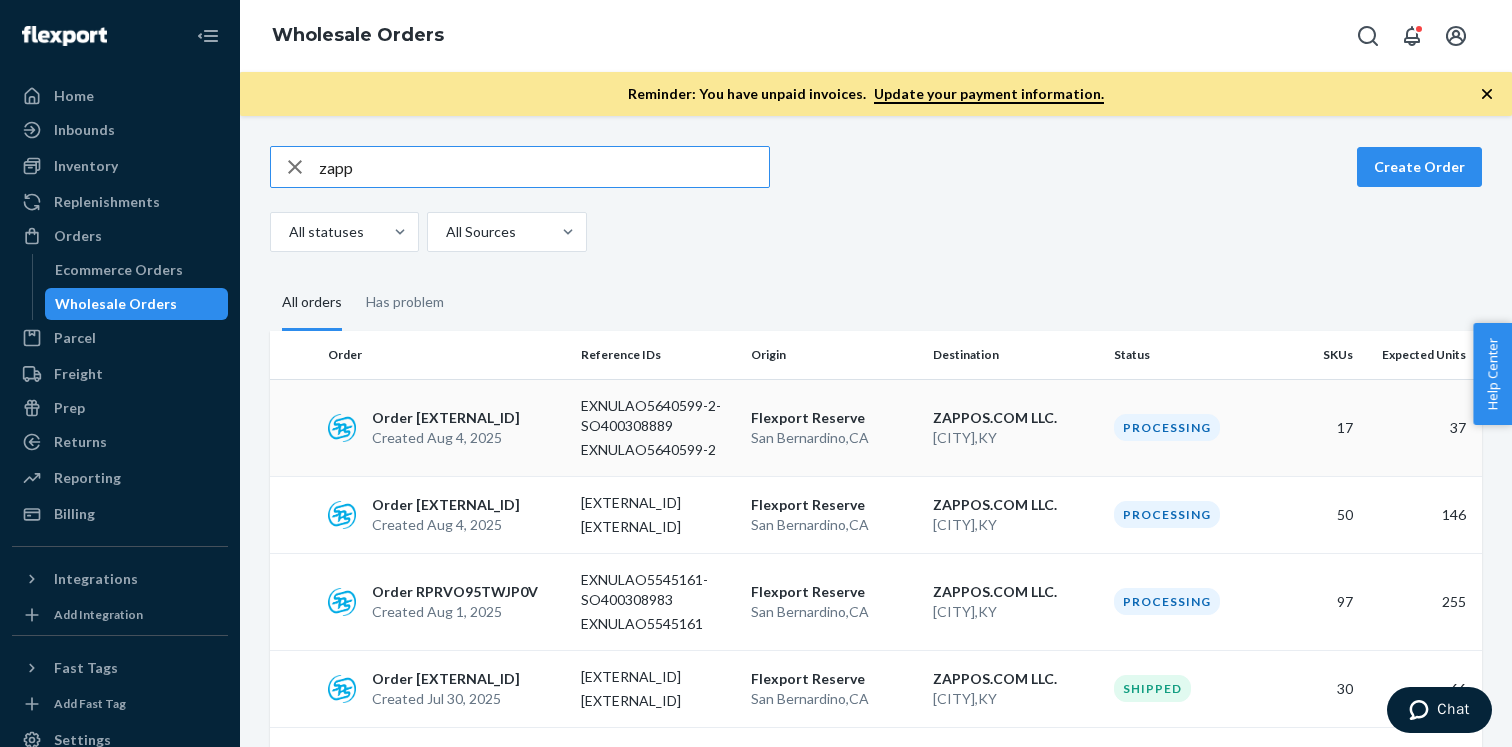 click on "EXNULAO5640599-2" at bounding box center [658, 450] 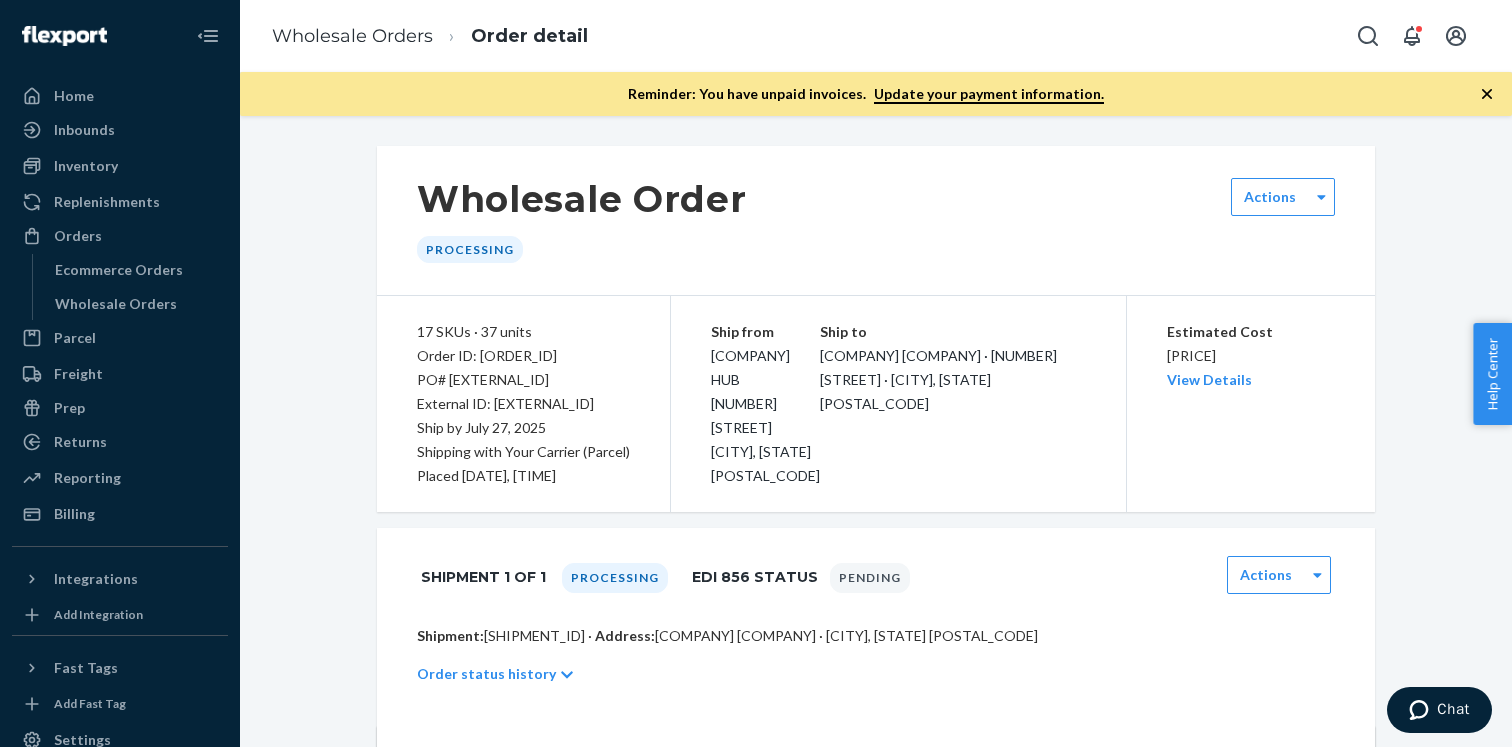 click on "Shipment:   [SHIPMENT_ID] ·     Address:   [COMPANY] [COMPANY] · [CITY], [STATE] [POSTAL_CODE]" at bounding box center (876, 636) 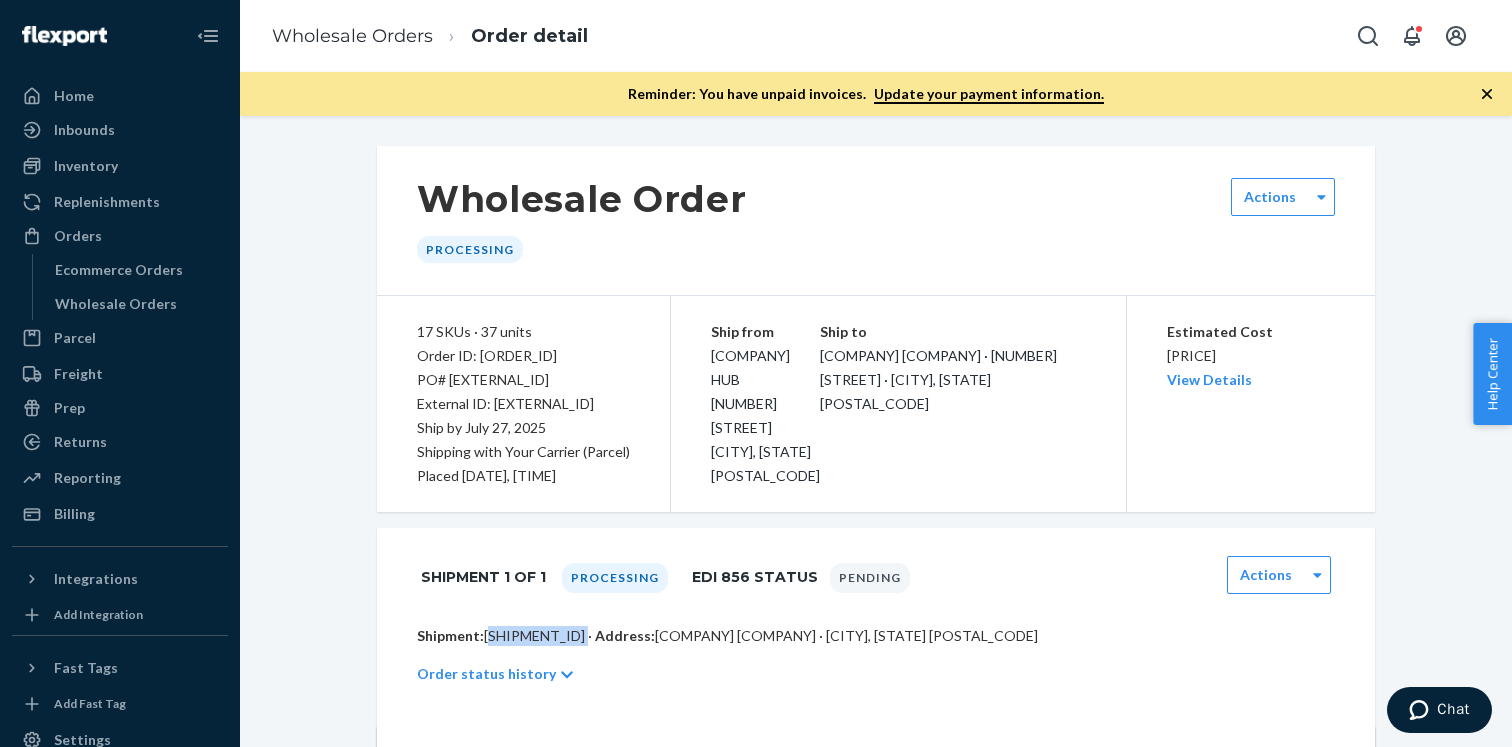 click on "Shipment:   [SHIPMENT_ID] ·     Address:   [COMPANY] [COMPANY] · [CITY], [STATE] [POSTAL_CODE]" at bounding box center (876, 636) 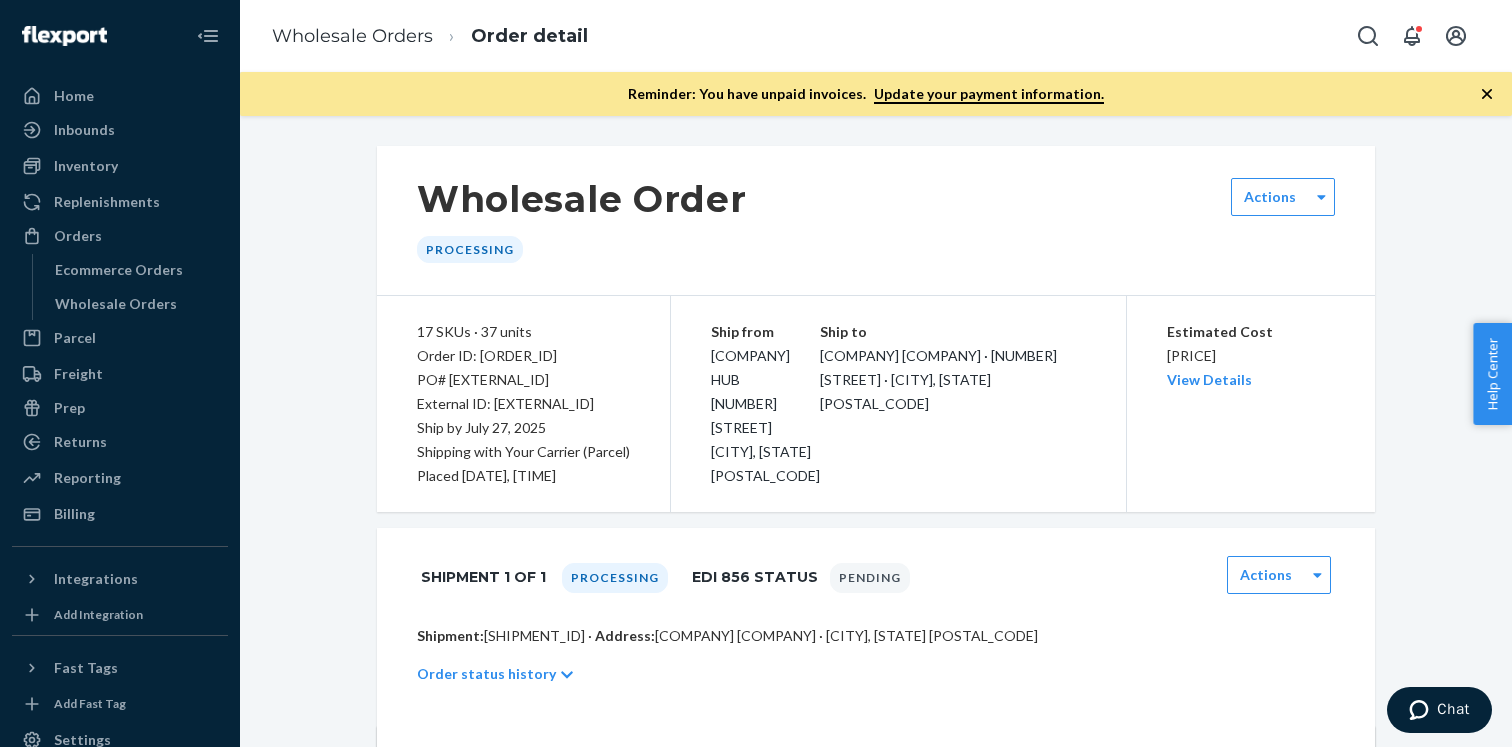 click on "Order ID: [ORDER_ID]" at bounding box center [523, 356] 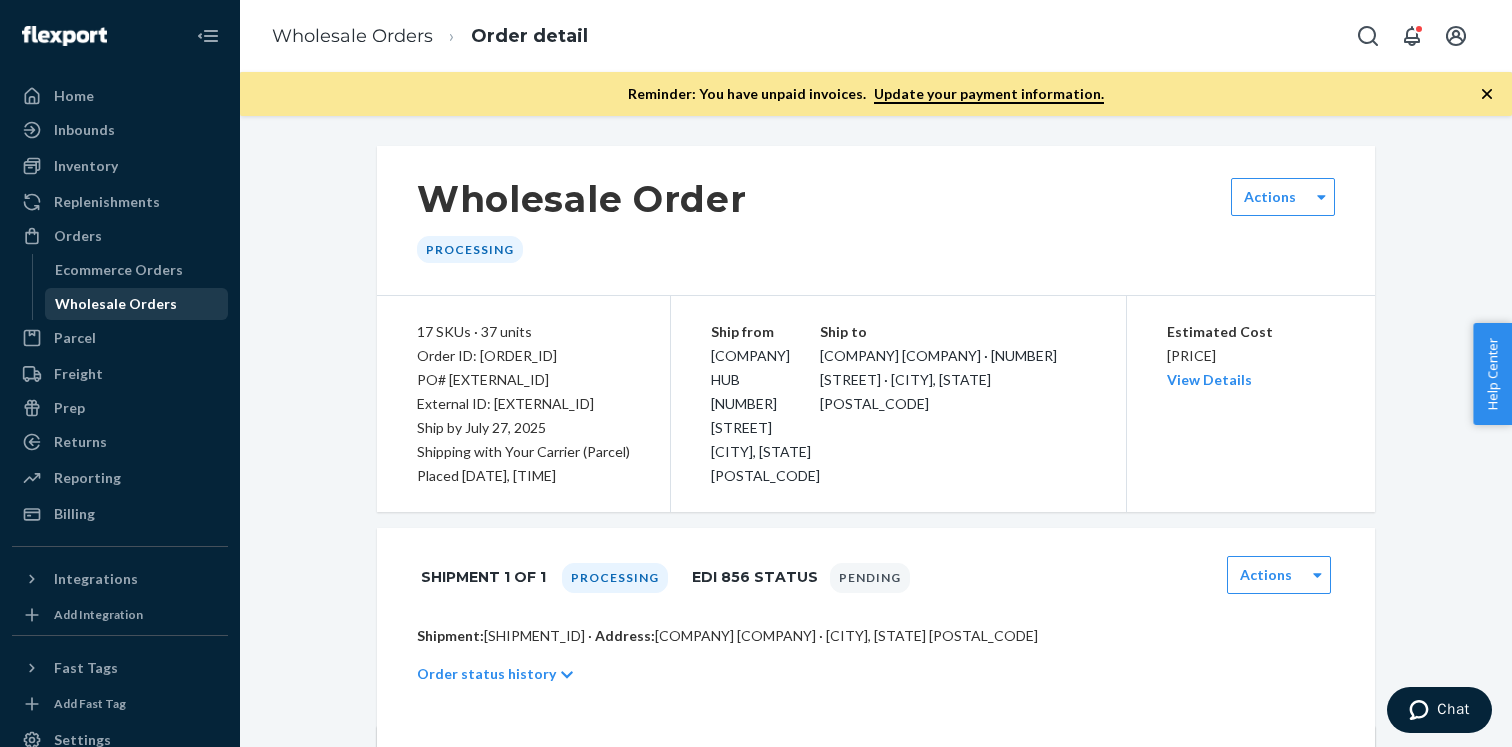 click on "Wholesale Orders" at bounding box center [116, 304] 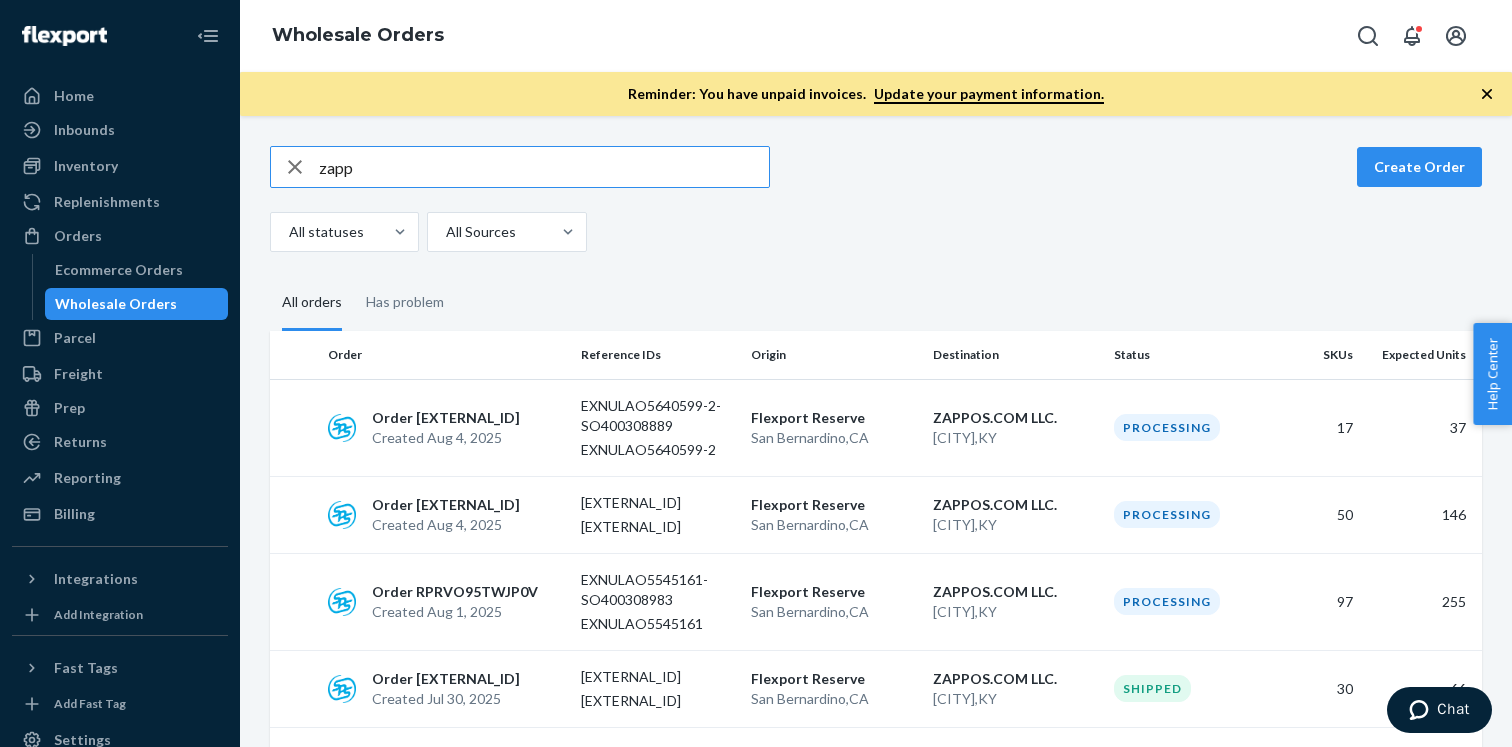 click 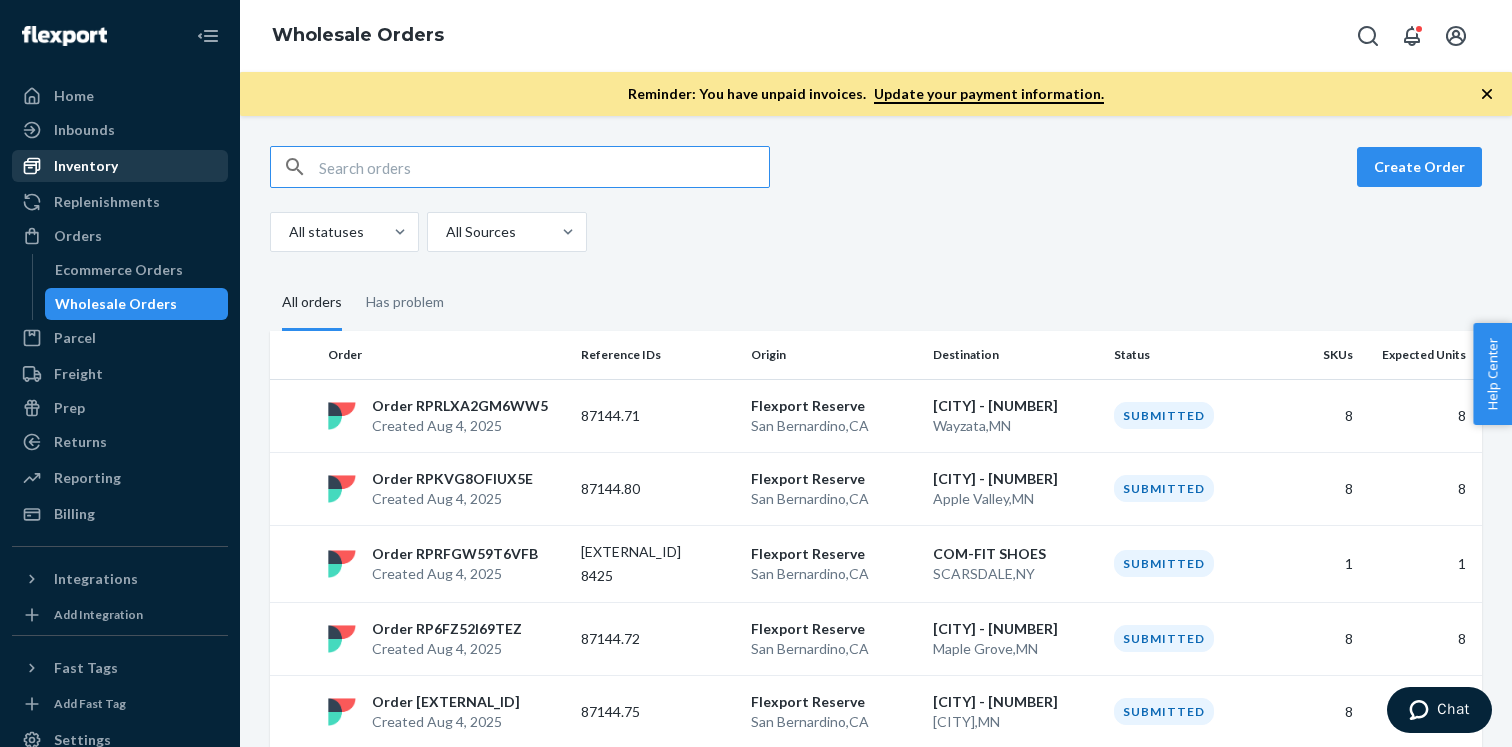 click on "Inventory" at bounding box center [86, 166] 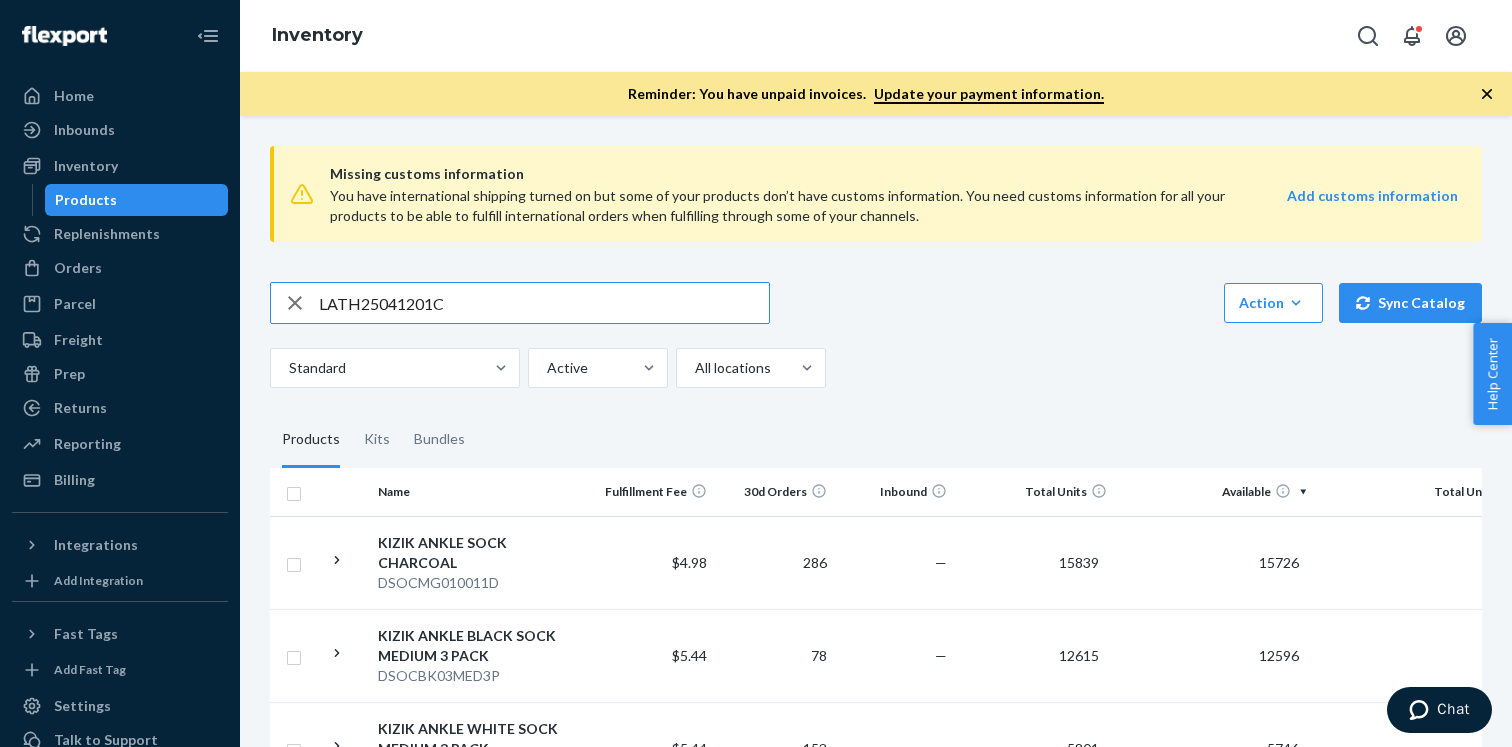 type on "LATH25041201C" 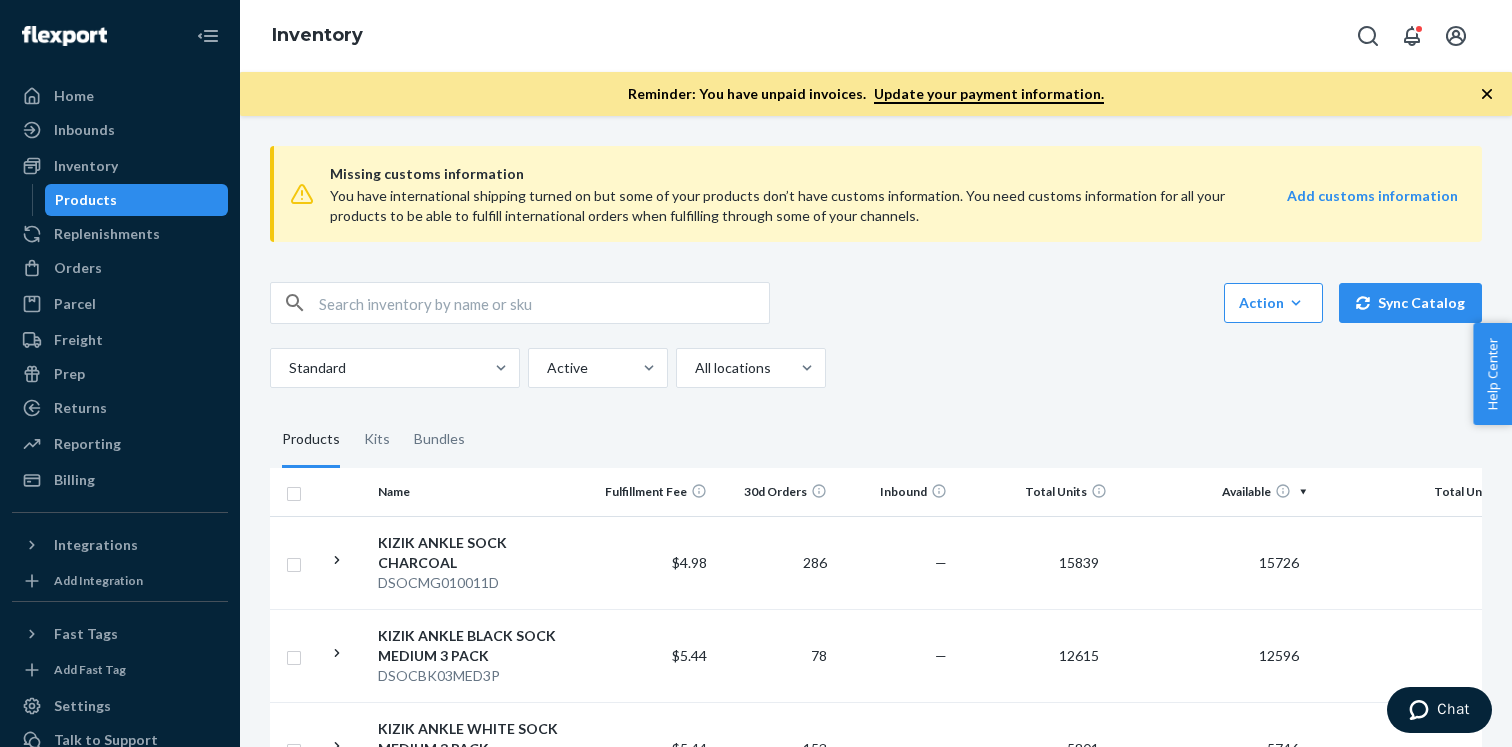 click at bounding box center [544, 303] 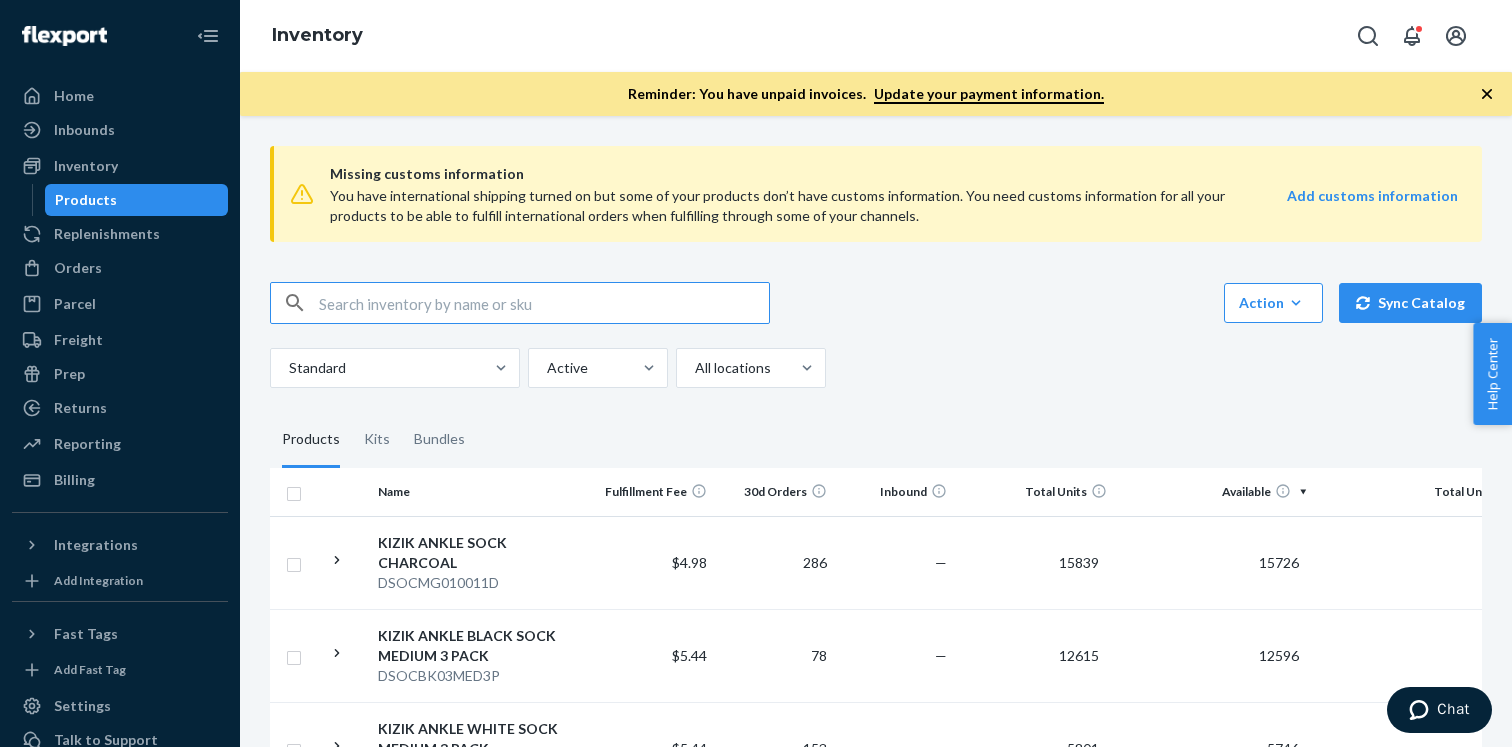 paste on "LATH25041201C" 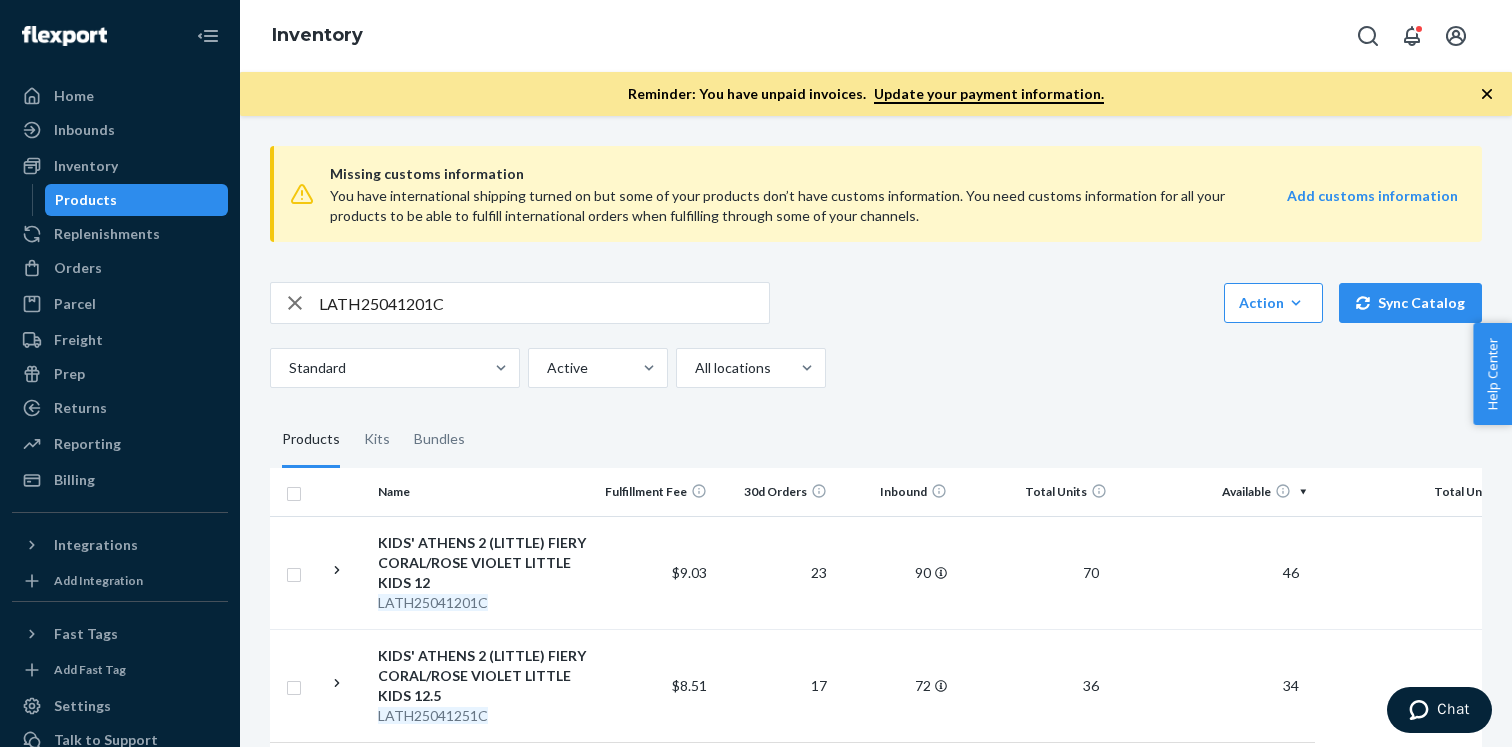 scroll, scrollTop: 103, scrollLeft: 0, axis: vertical 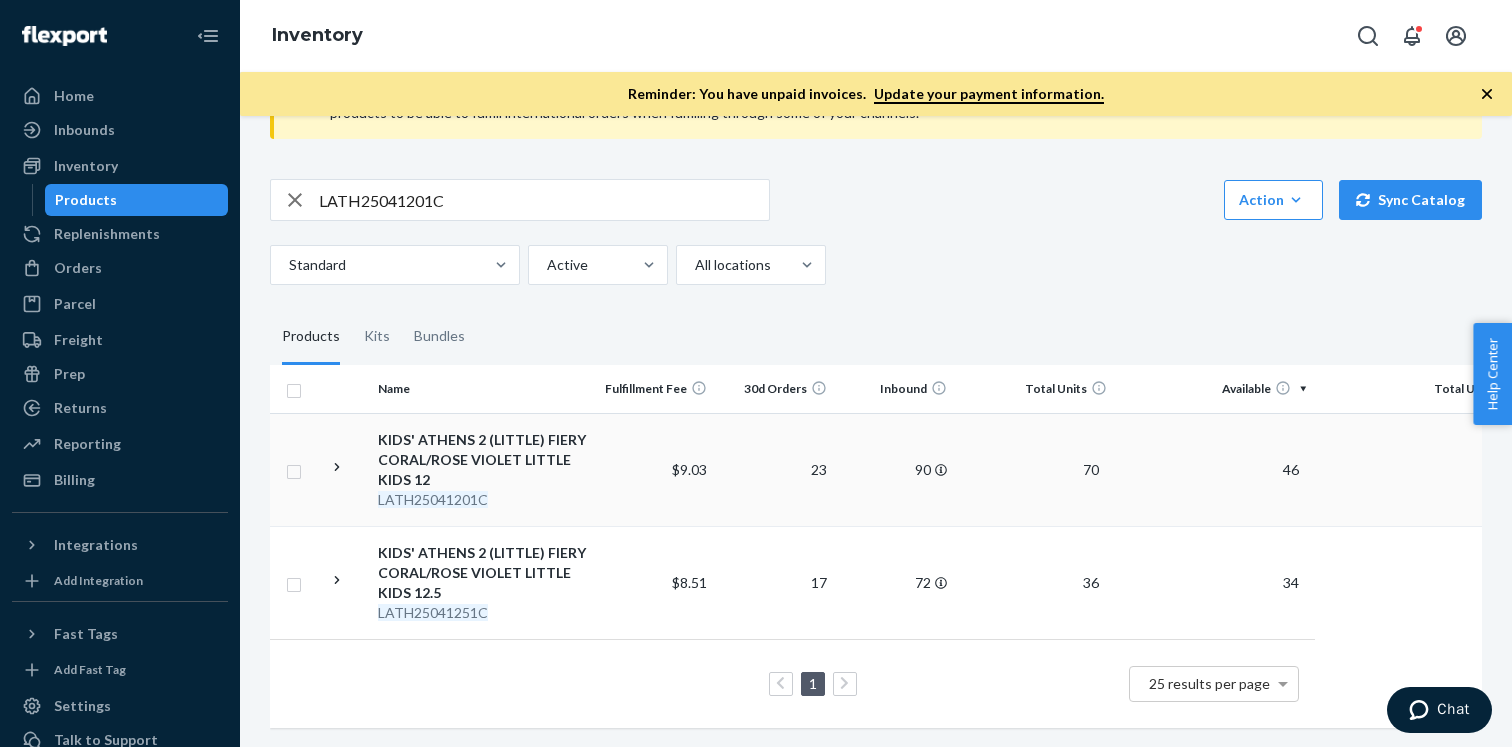 click at bounding box center [345, 469] 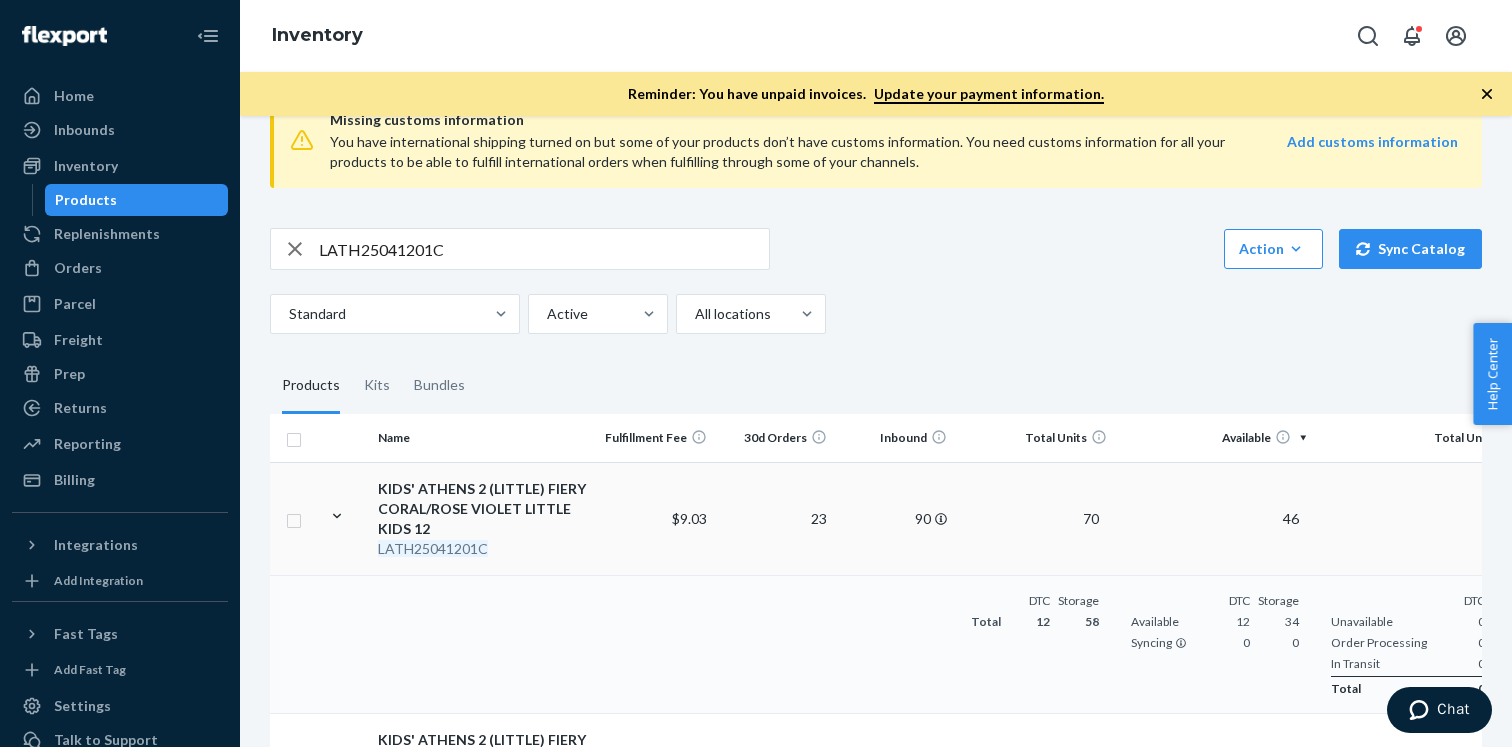 scroll, scrollTop: 36, scrollLeft: 0, axis: vertical 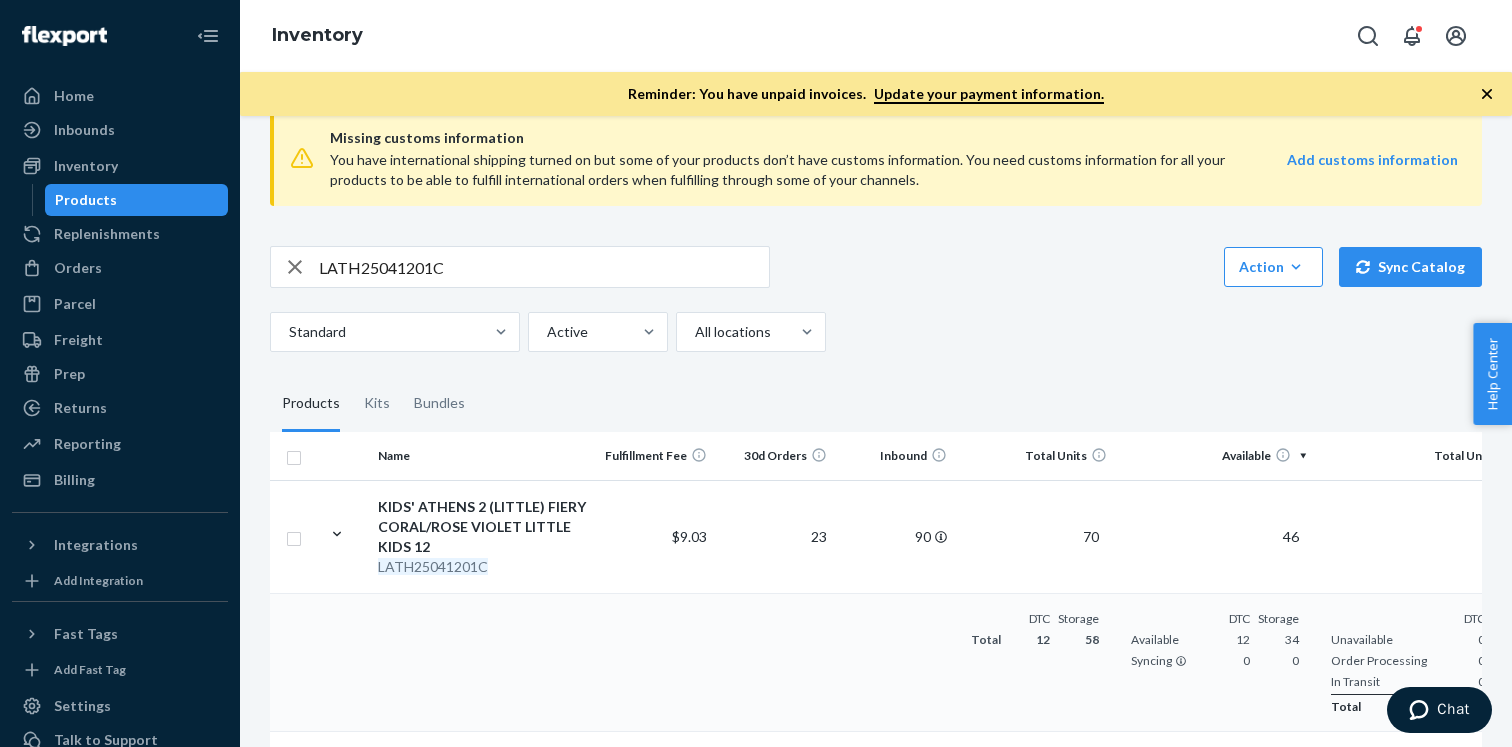 click on "LATH25041201C" at bounding box center (544, 267) 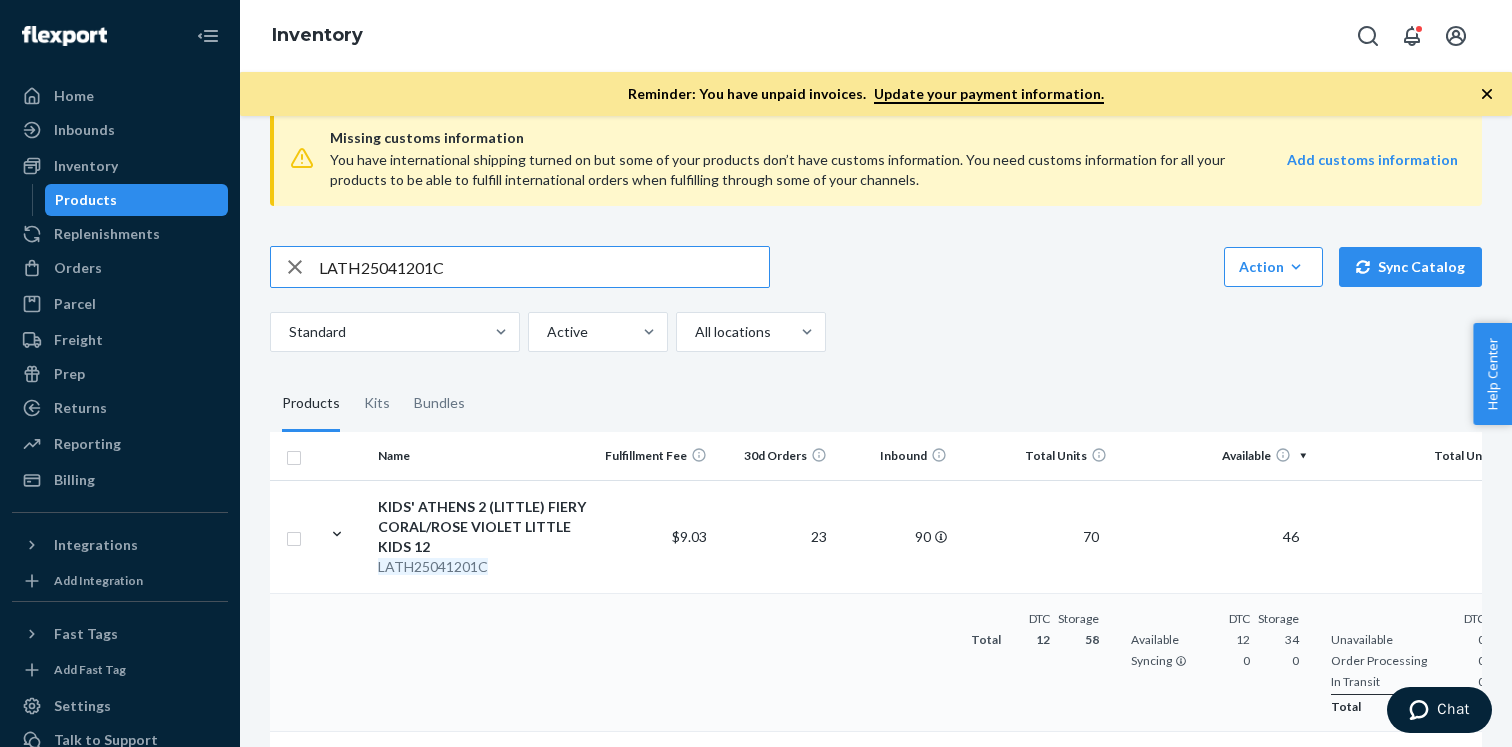 click on "LATH25041201C" at bounding box center (544, 267) 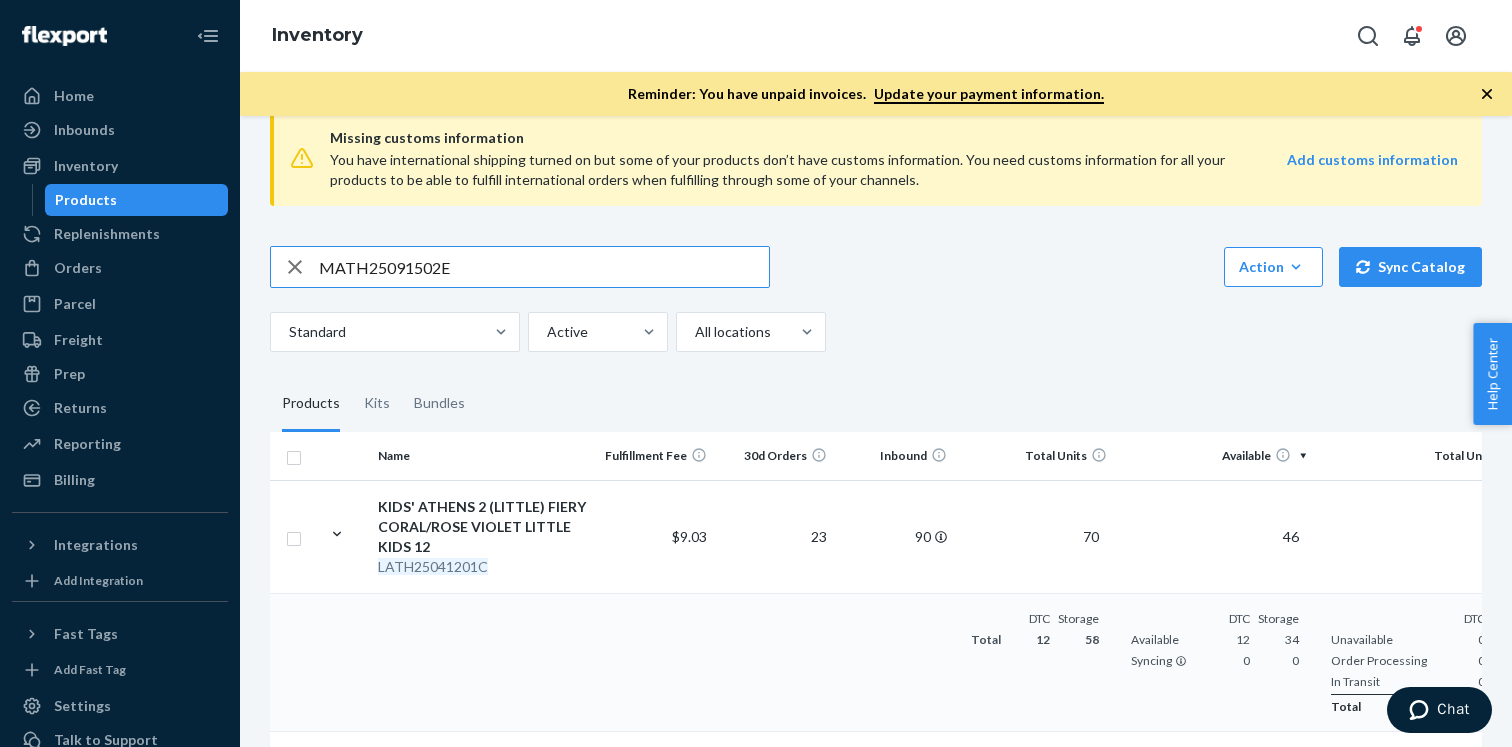 type on "MATH25091502E" 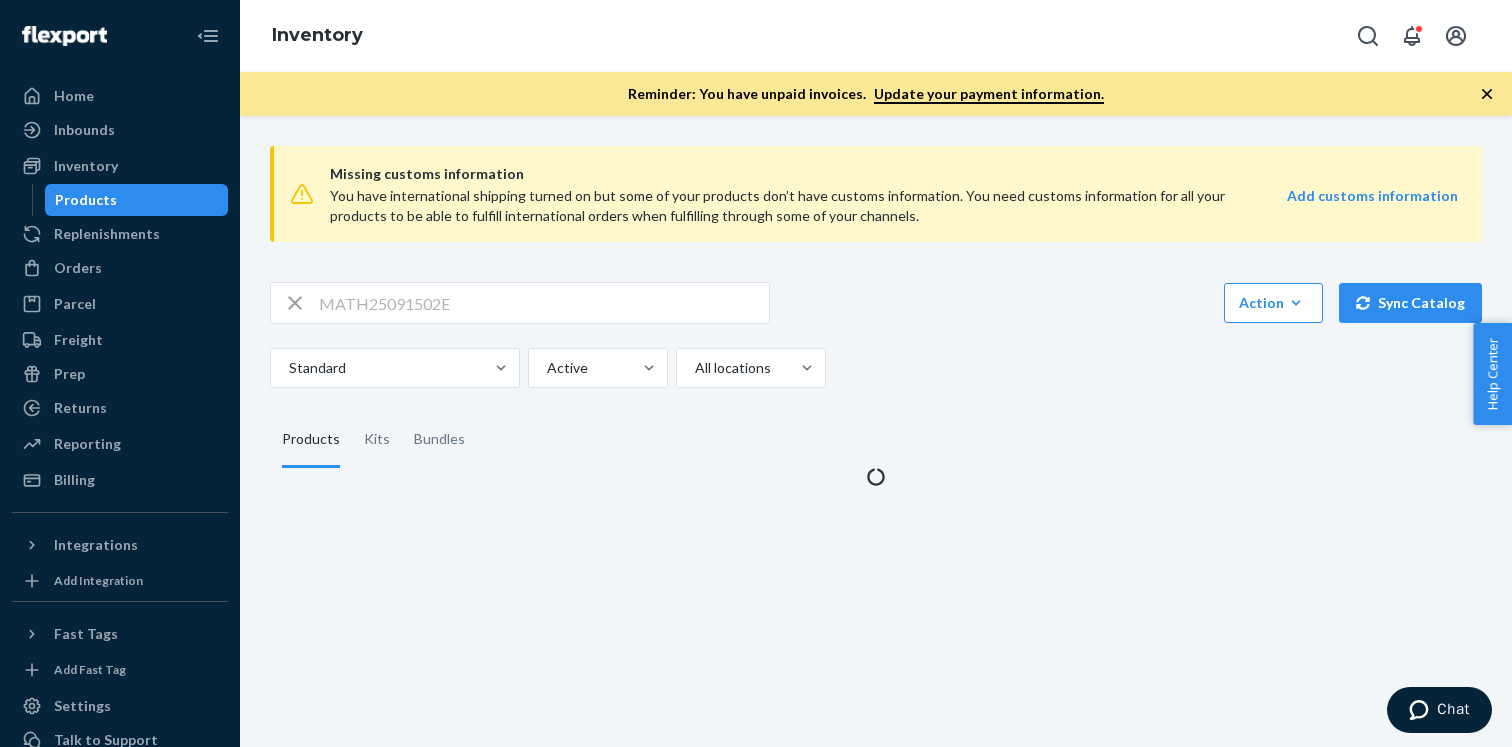 scroll, scrollTop: 0, scrollLeft: 0, axis: both 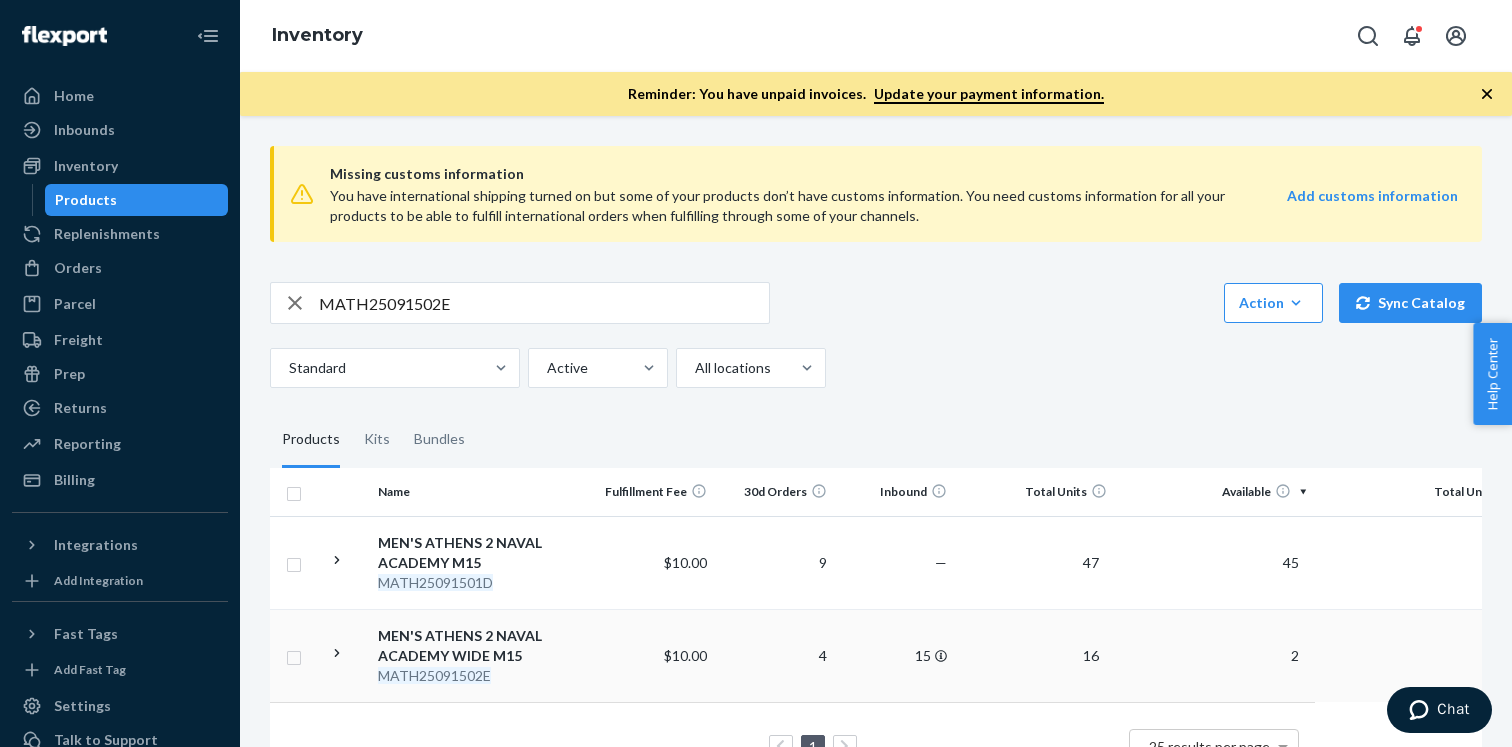 click 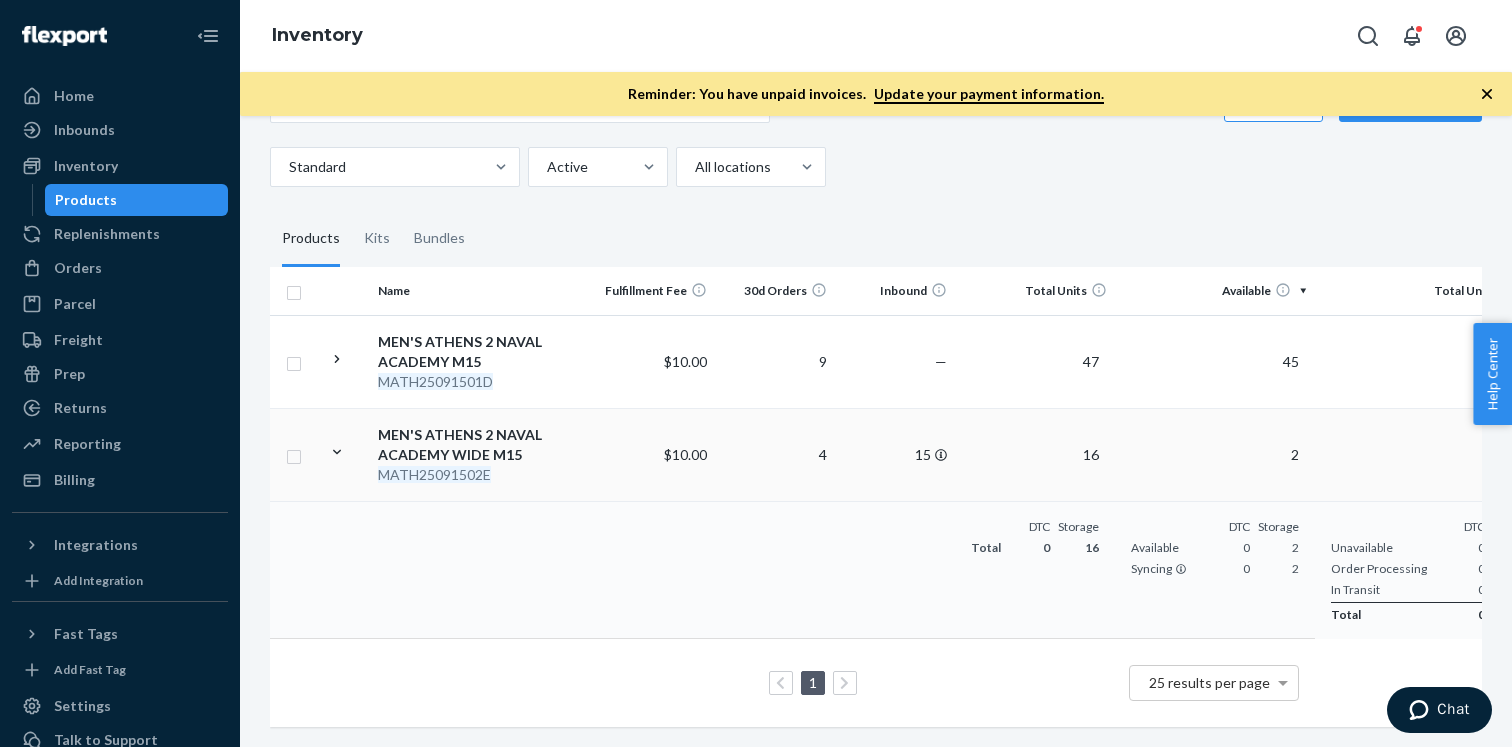 scroll, scrollTop: 199, scrollLeft: 0, axis: vertical 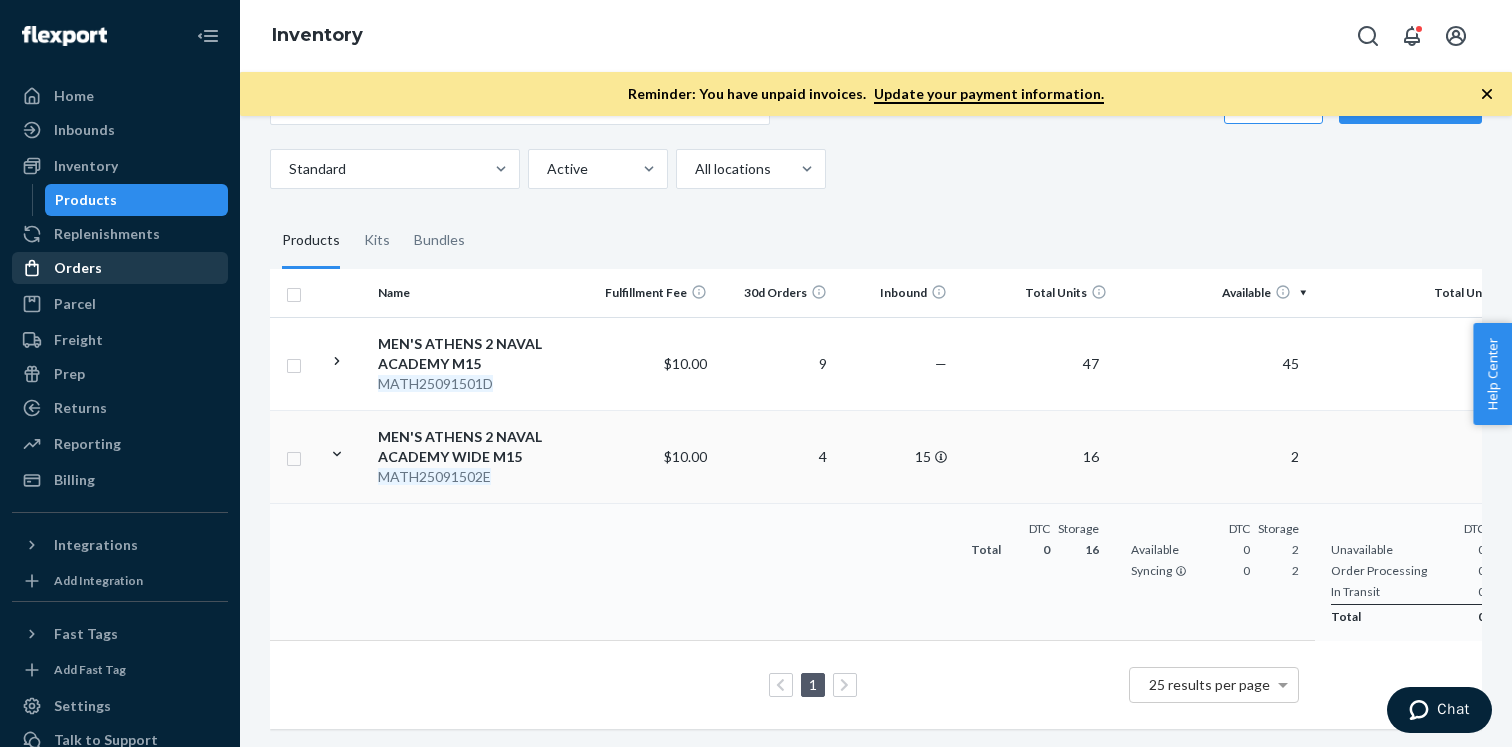 click on "Orders" at bounding box center [120, 268] 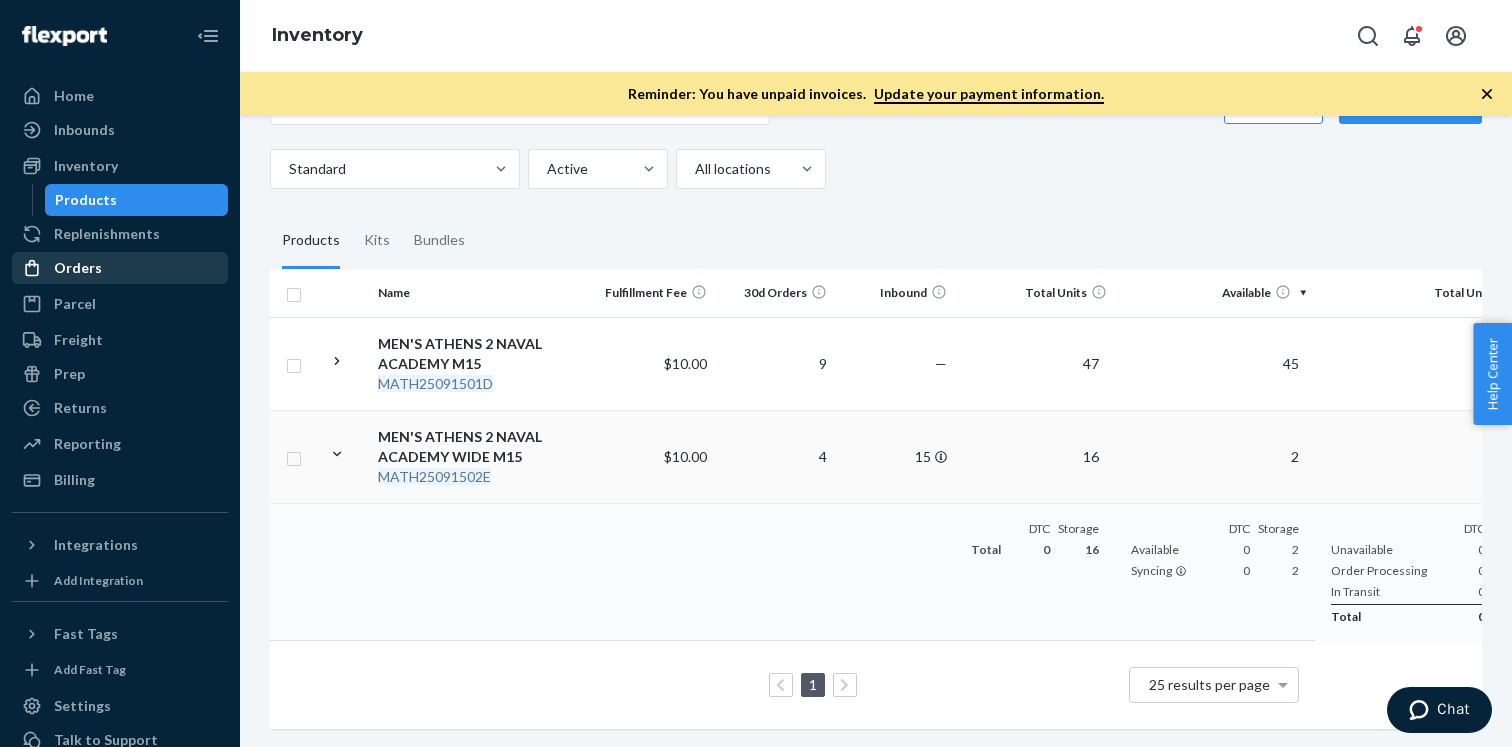 scroll, scrollTop: 0, scrollLeft: 0, axis: both 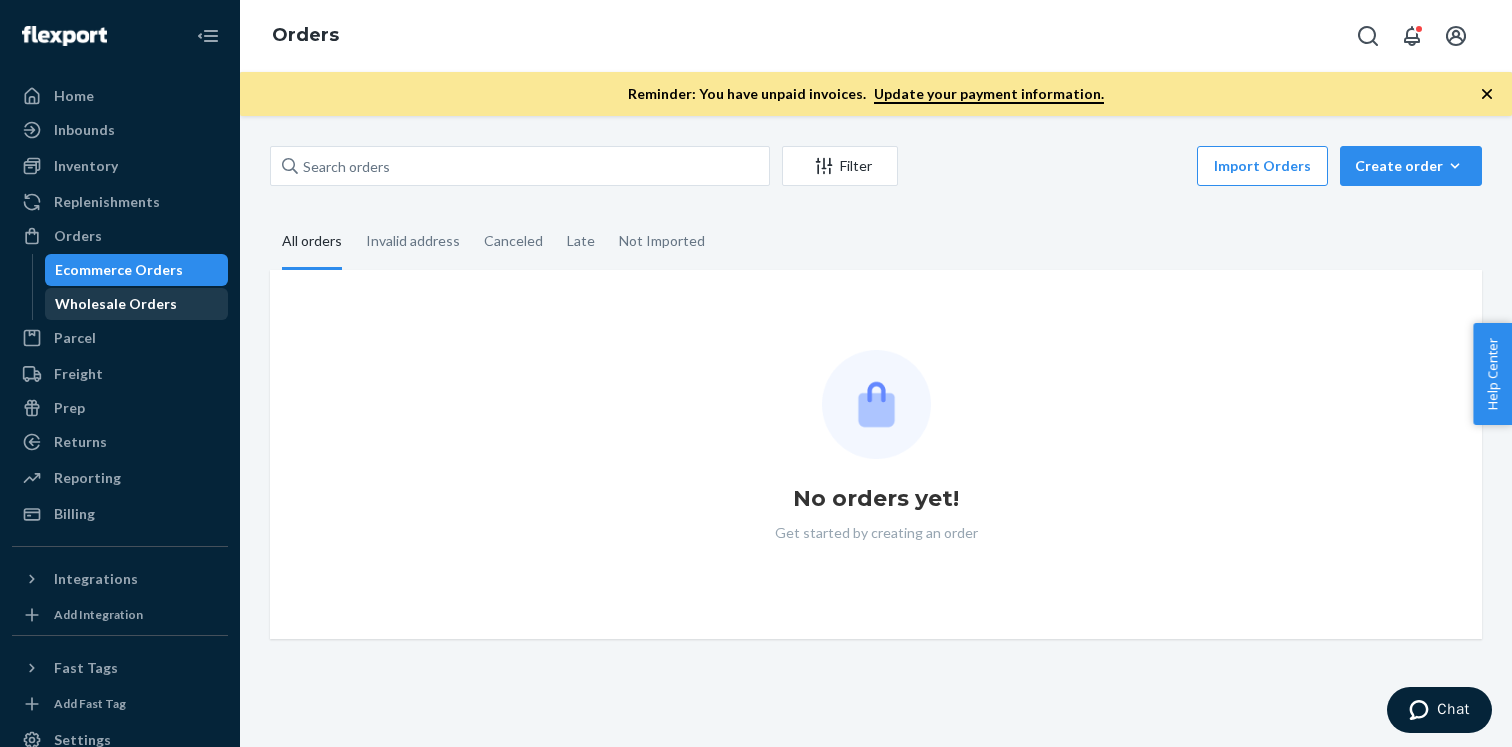 click on "Wholesale Orders" at bounding box center [116, 304] 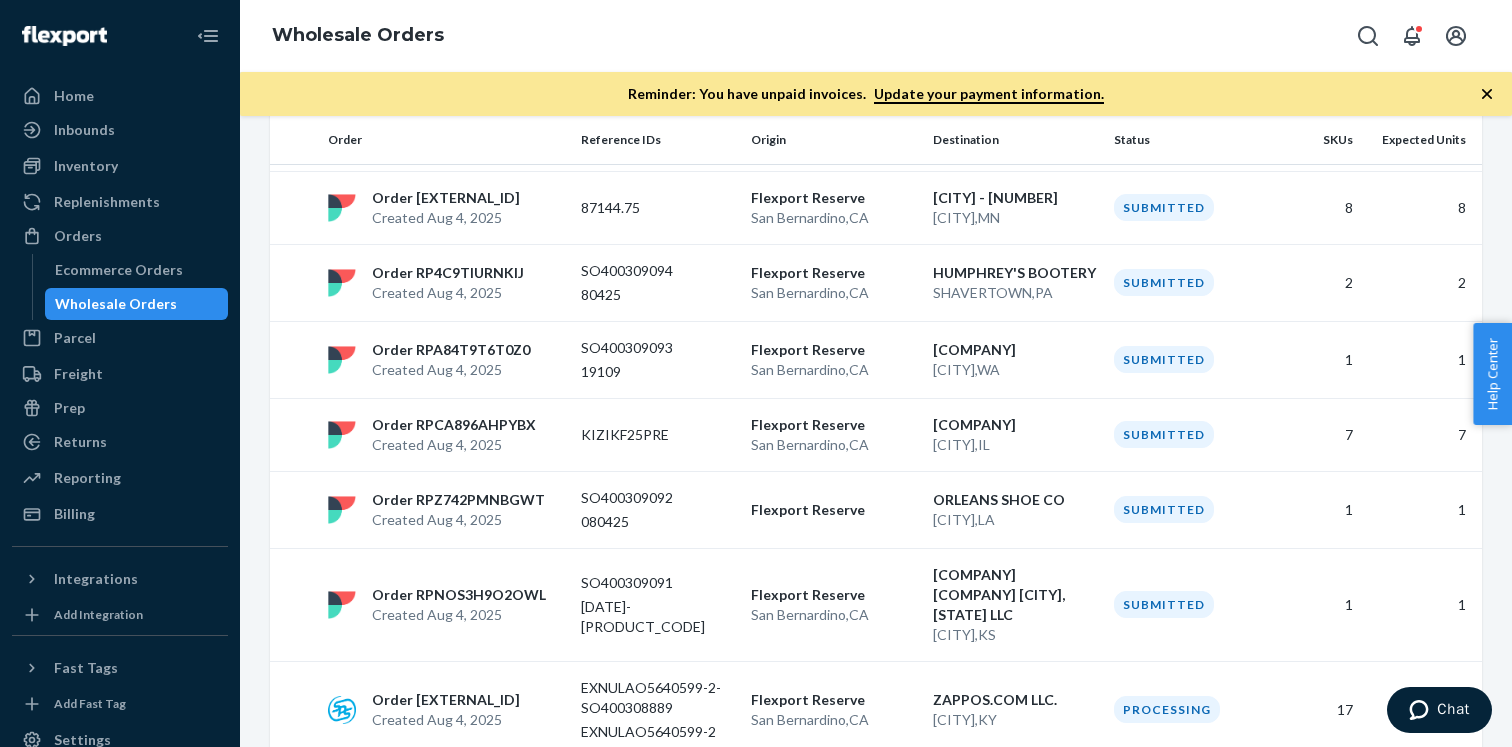 scroll, scrollTop: 754, scrollLeft: 0, axis: vertical 